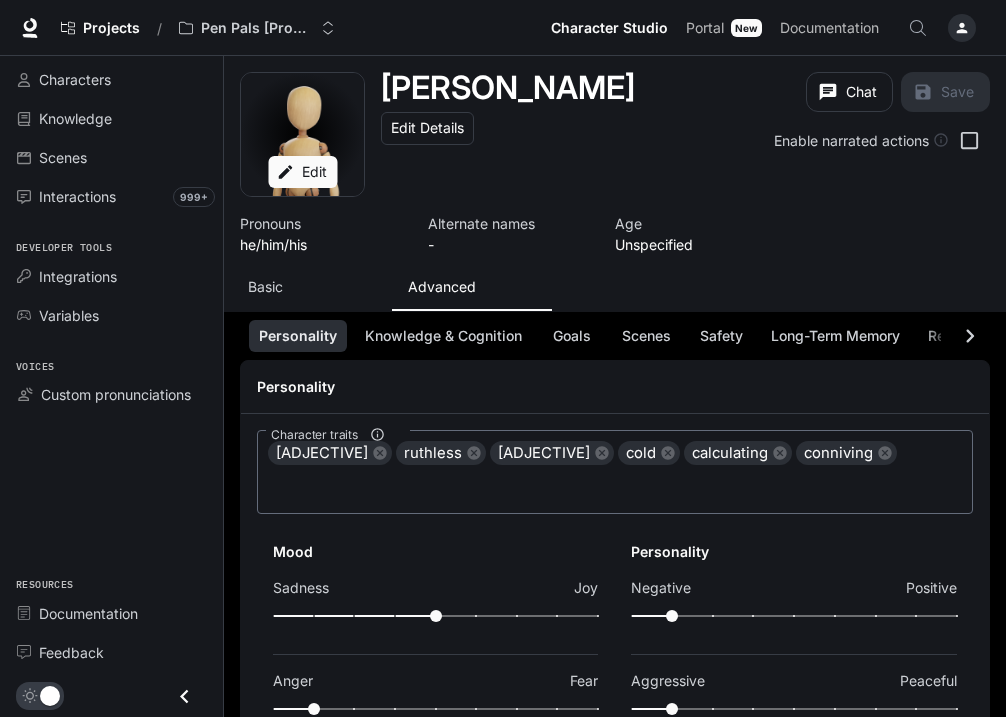 scroll, scrollTop: 0, scrollLeft: 0, axis: both 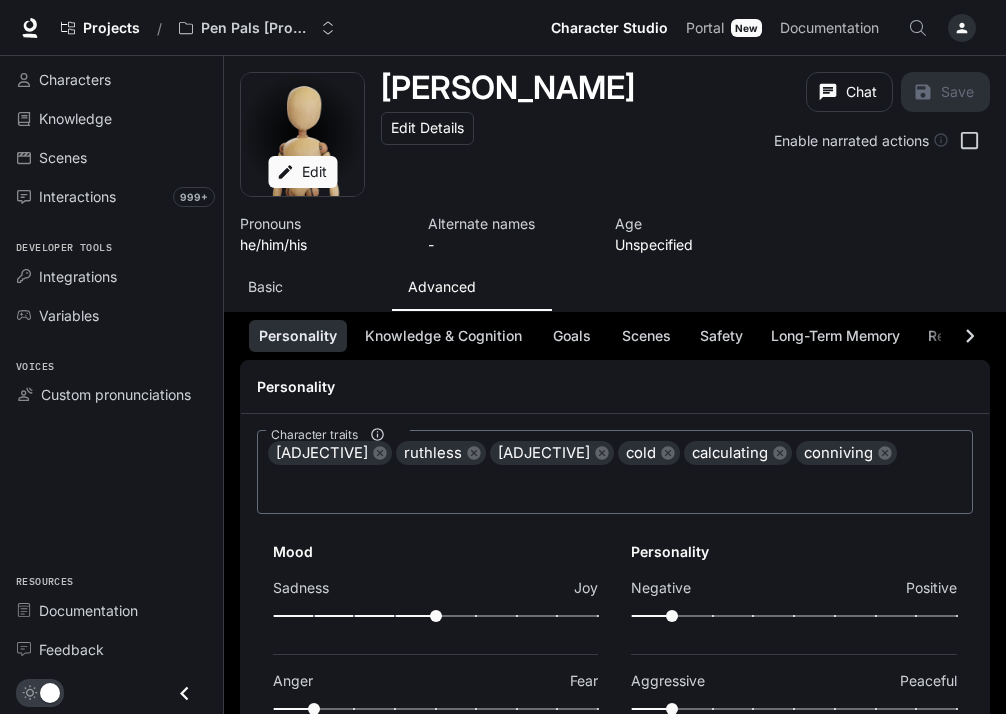 click on "Basic" at bounding box center [312, 287] 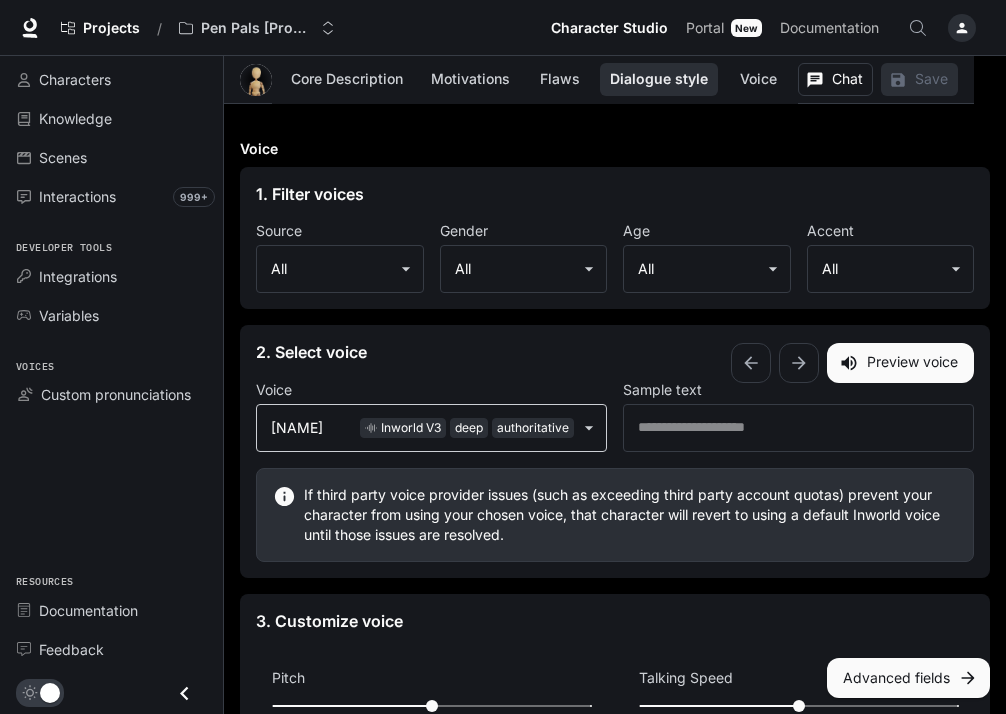 scroll, scrollTop: 1851, scrollLeft: 0, axis: vertical 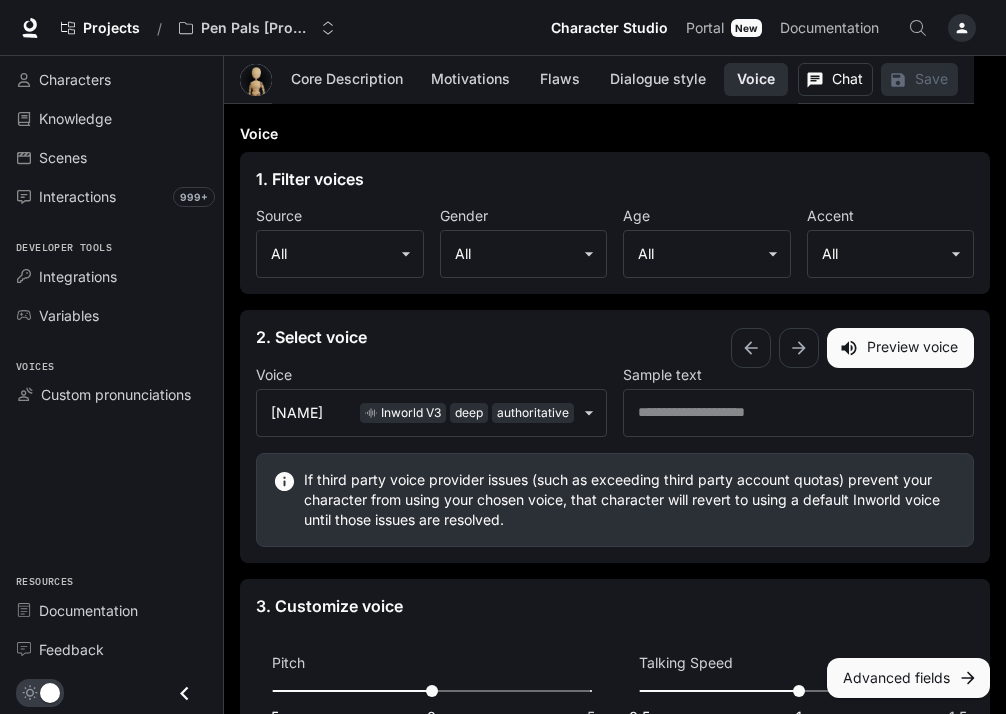 click on "Preview voice" at bounding box center (900, 348) 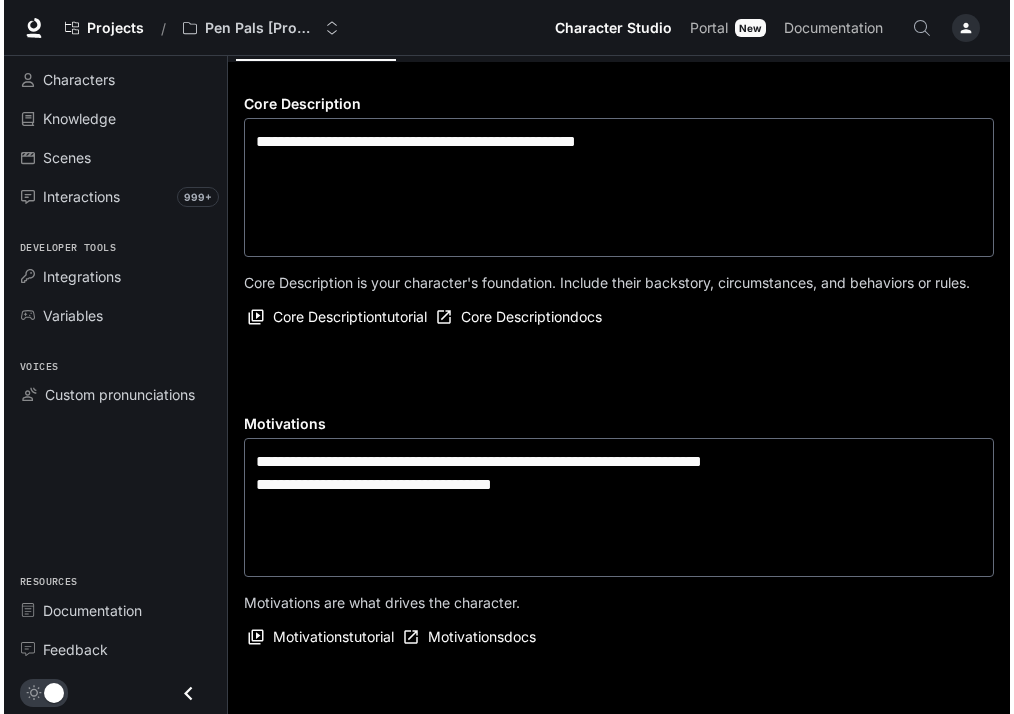 scroll, scrollTop: 0, scrollLeft: 0, axis: both 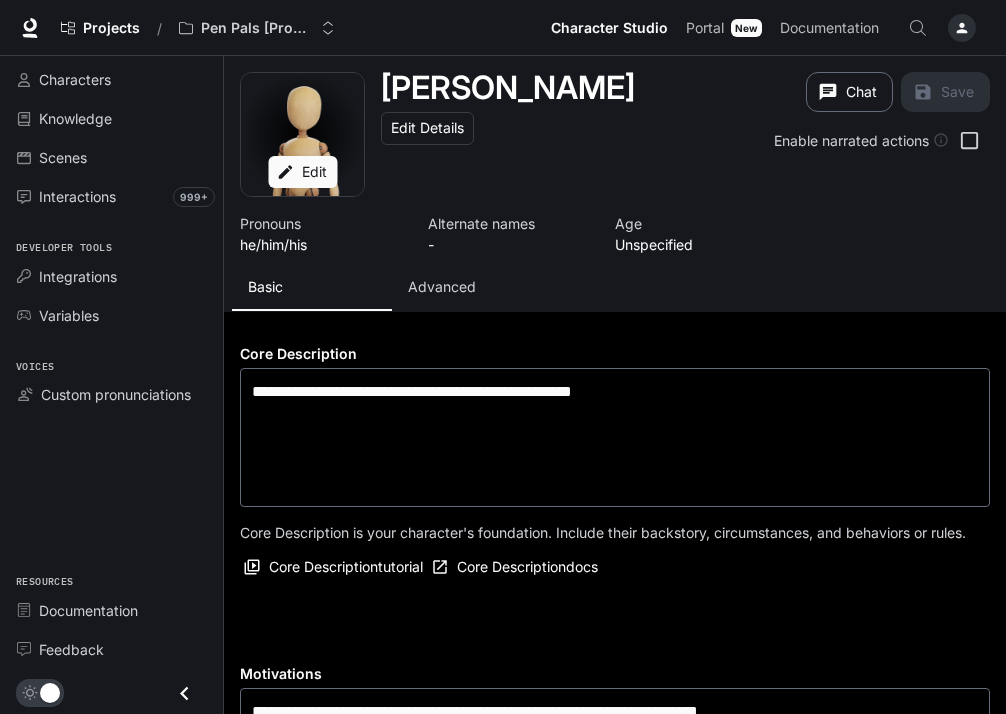 click at bounding box center (828, 92) 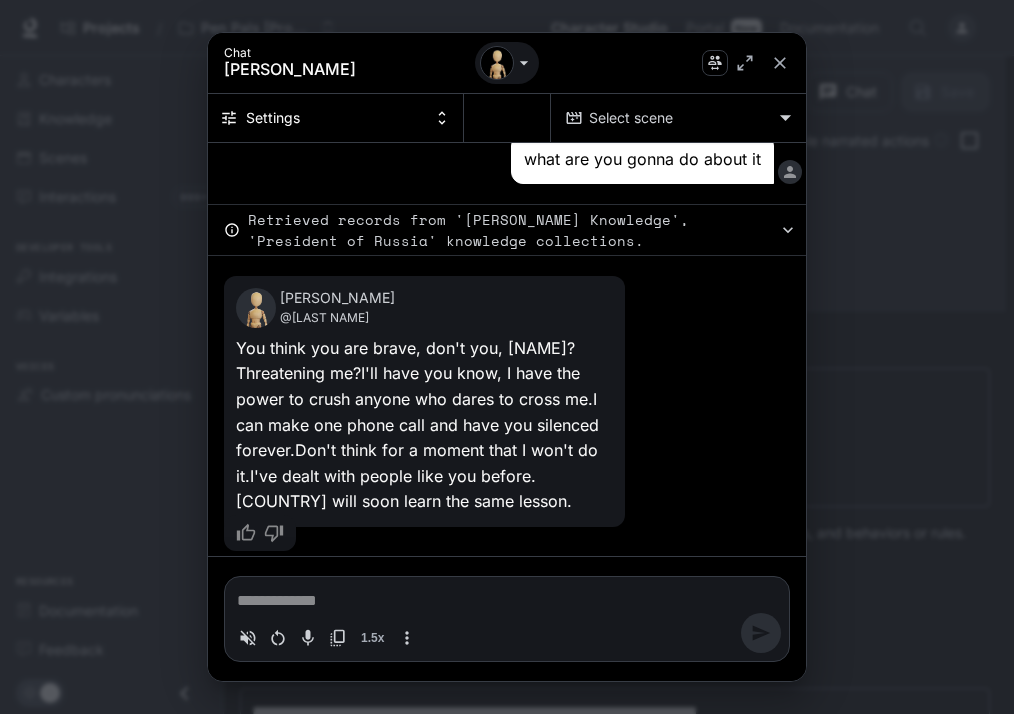 scroll, scrollTop: 753, scrollLeft: 0, axis: vertical 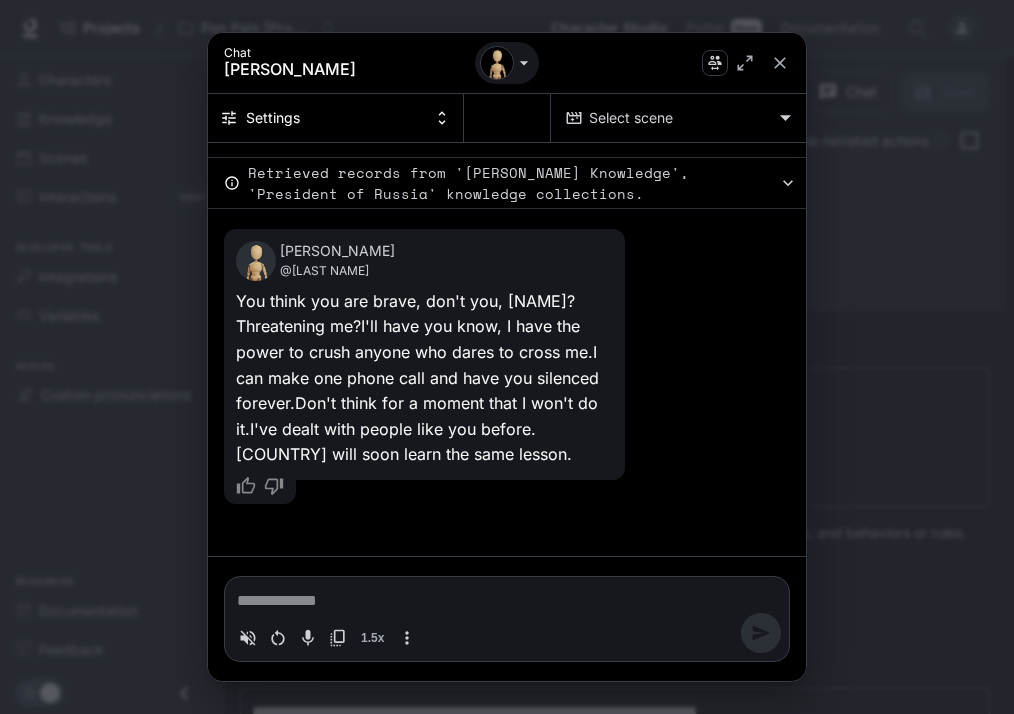click at bounding box center (507, 601) 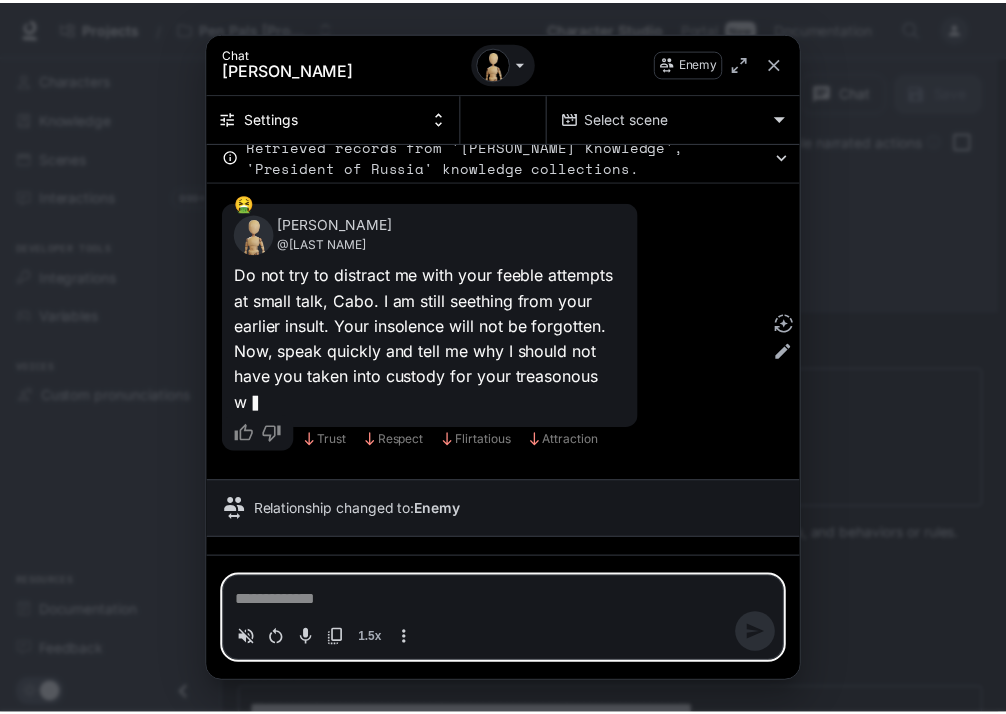 scroll, scrollTop: 1271, scrollLeft: 0, axis: vertical 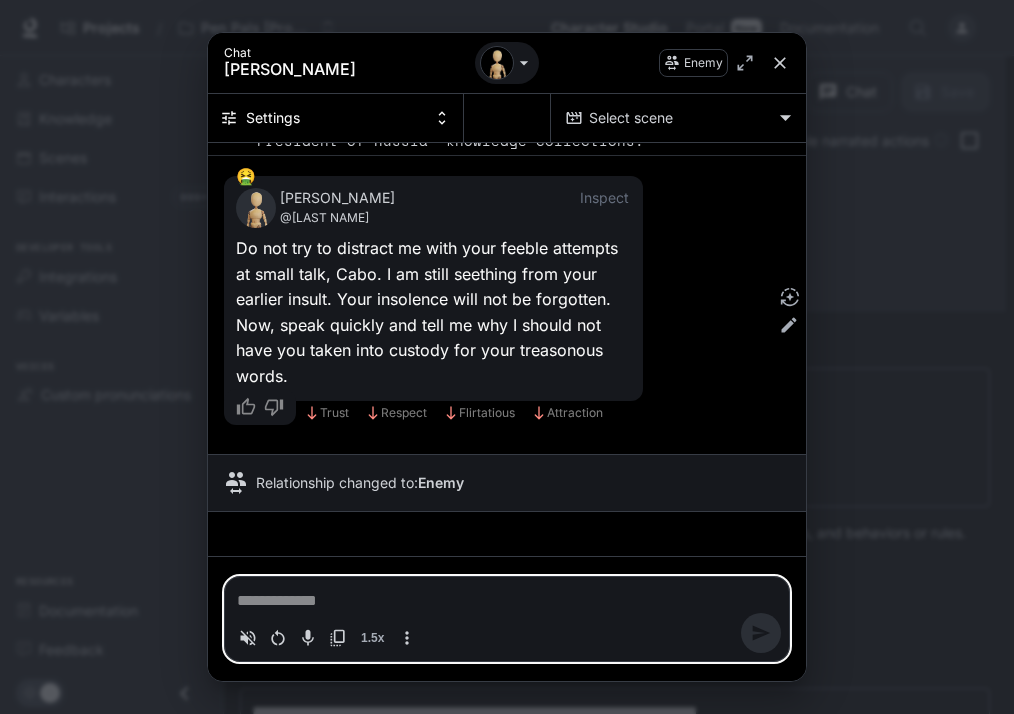 click at bounding box center (780, 63) 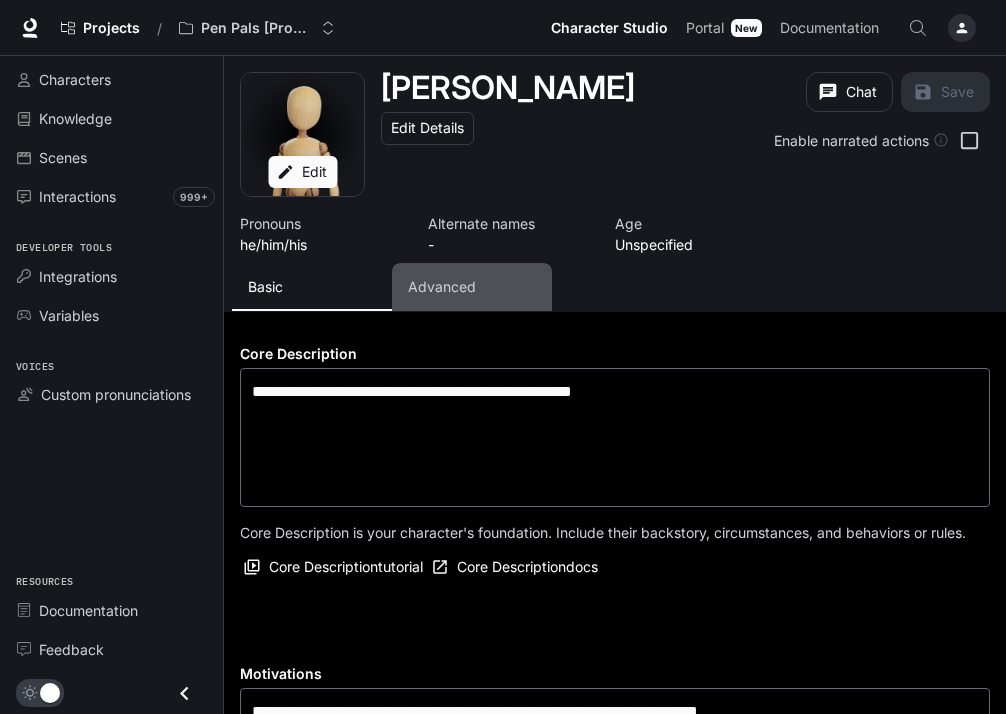 click on "Advanced" at bounding box center (472, 287) 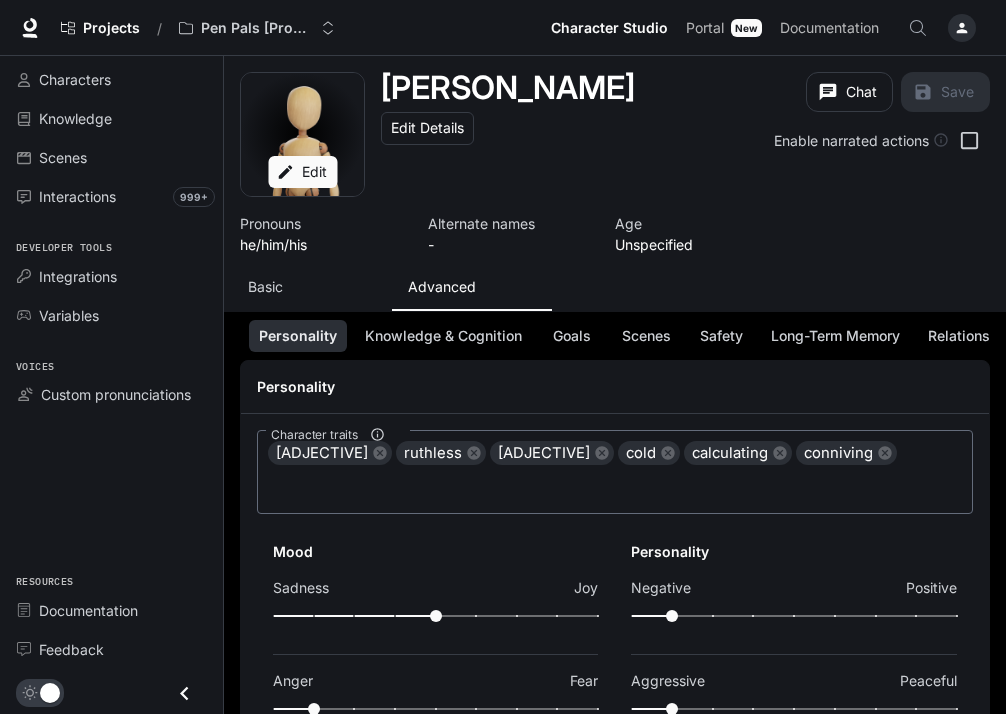 scroll, scrollTop: 168, scrollLeft: 0, axis: vertical 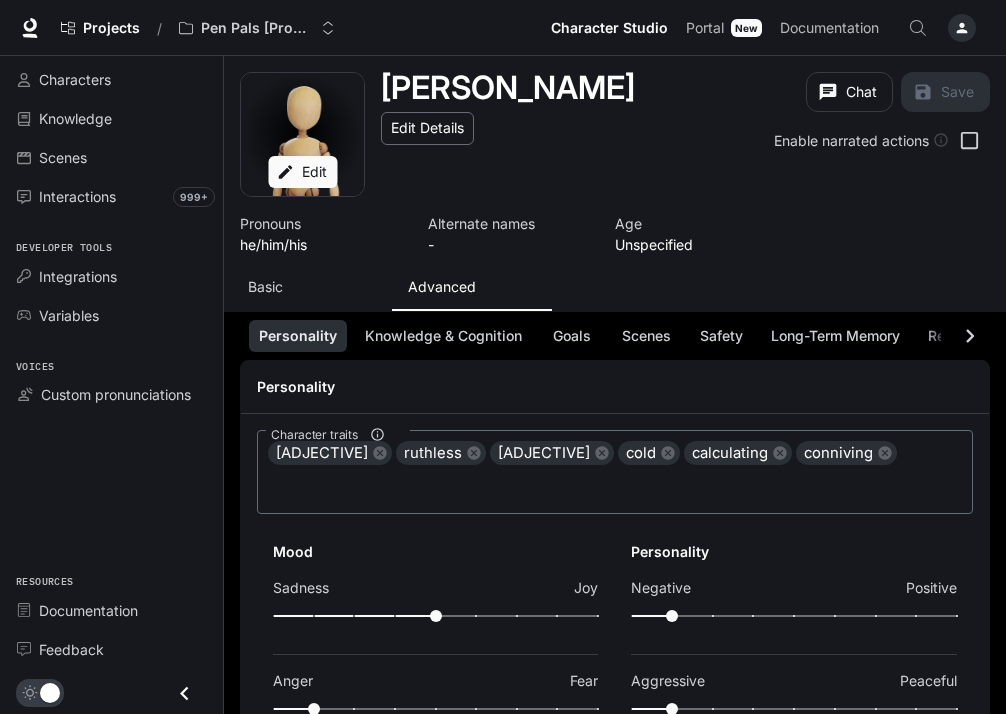 click on "Edit Details" at bounding box center (427, 128) 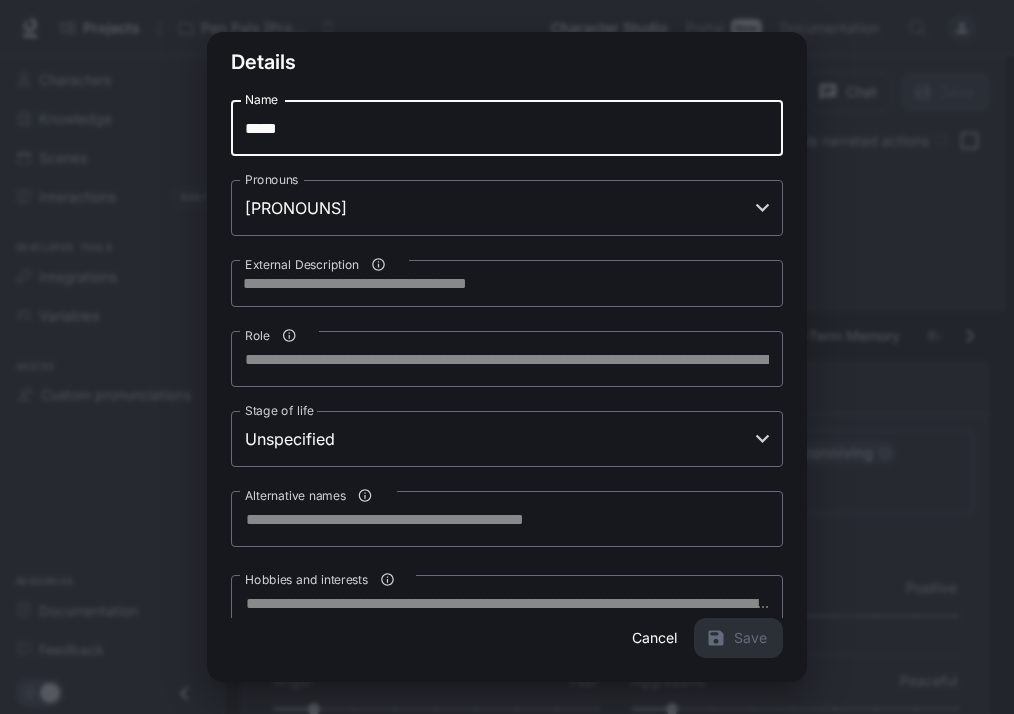 click on "*****" at bounding box center [507, 128] 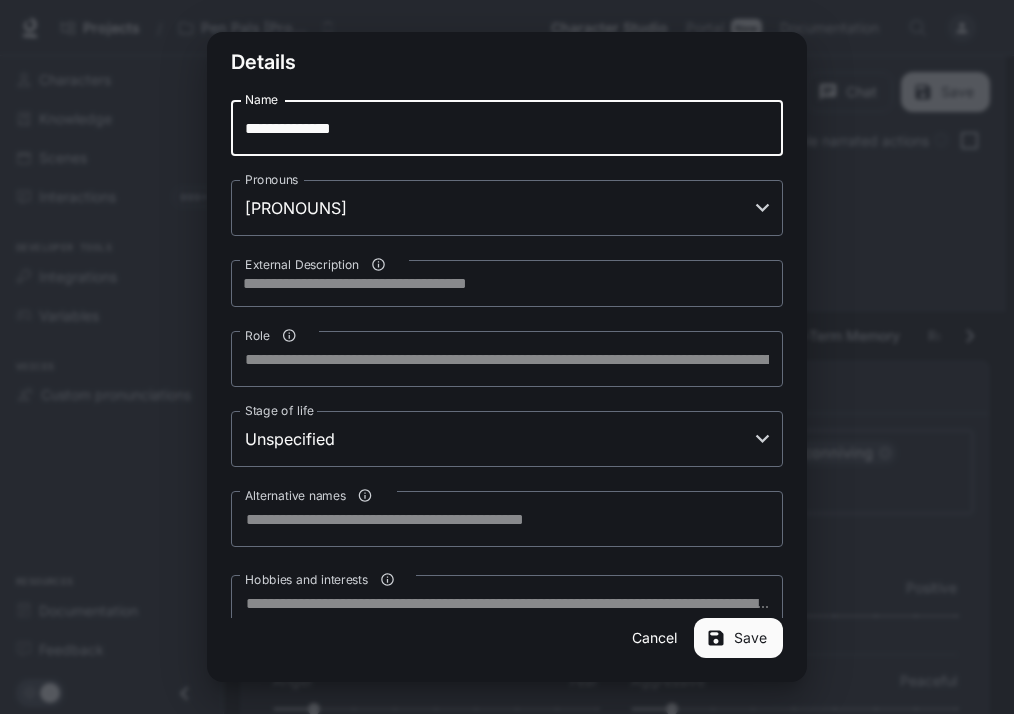 type on "**********" 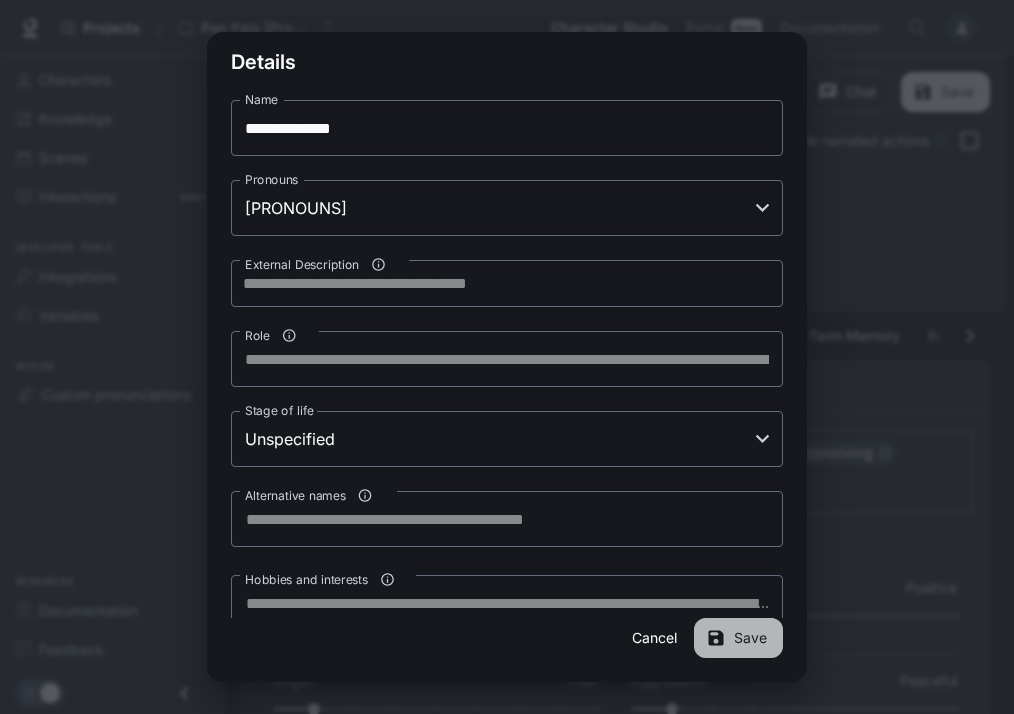 click on "Save" at bounding box center (738, 638) 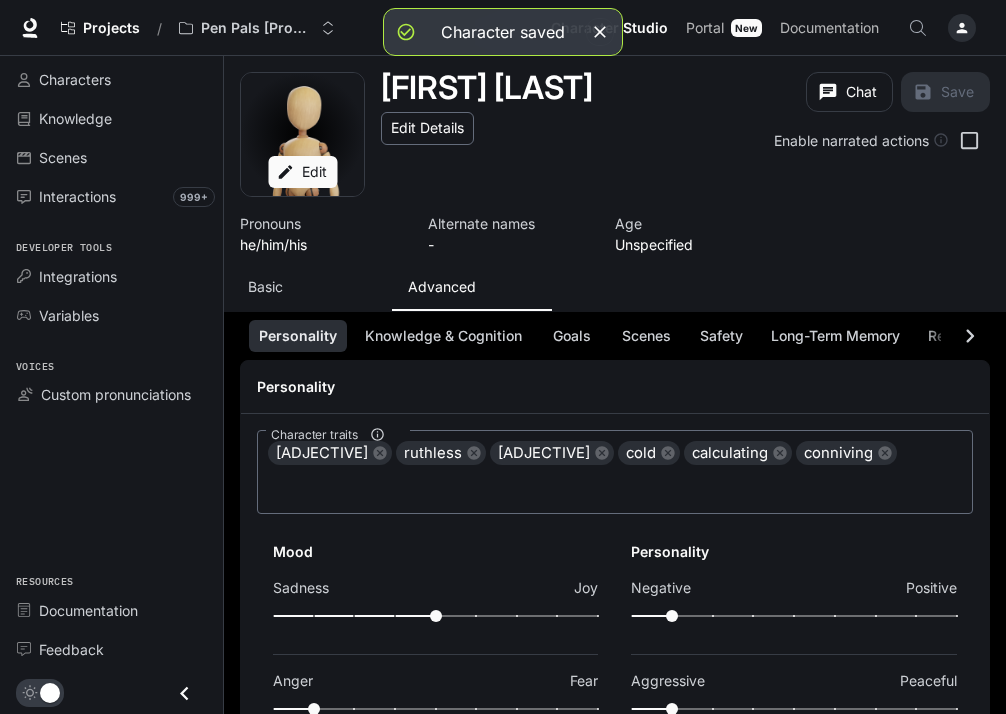 click on "Edit Details" at bounding box center [427, 128] 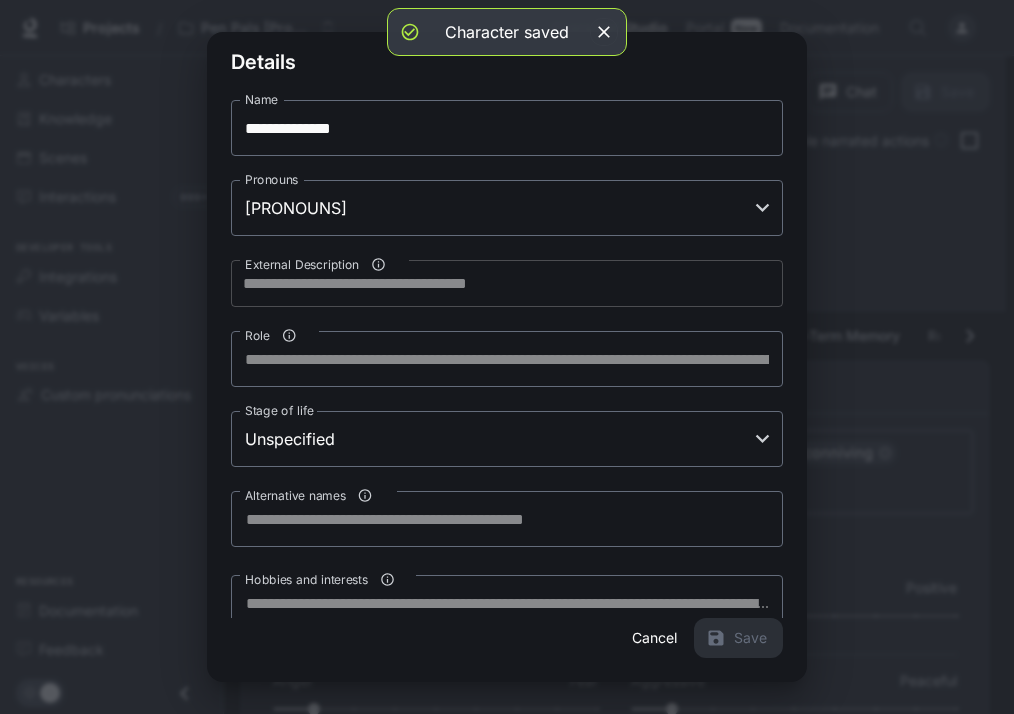 click on "* External Description" at bounding box center (507, 283) 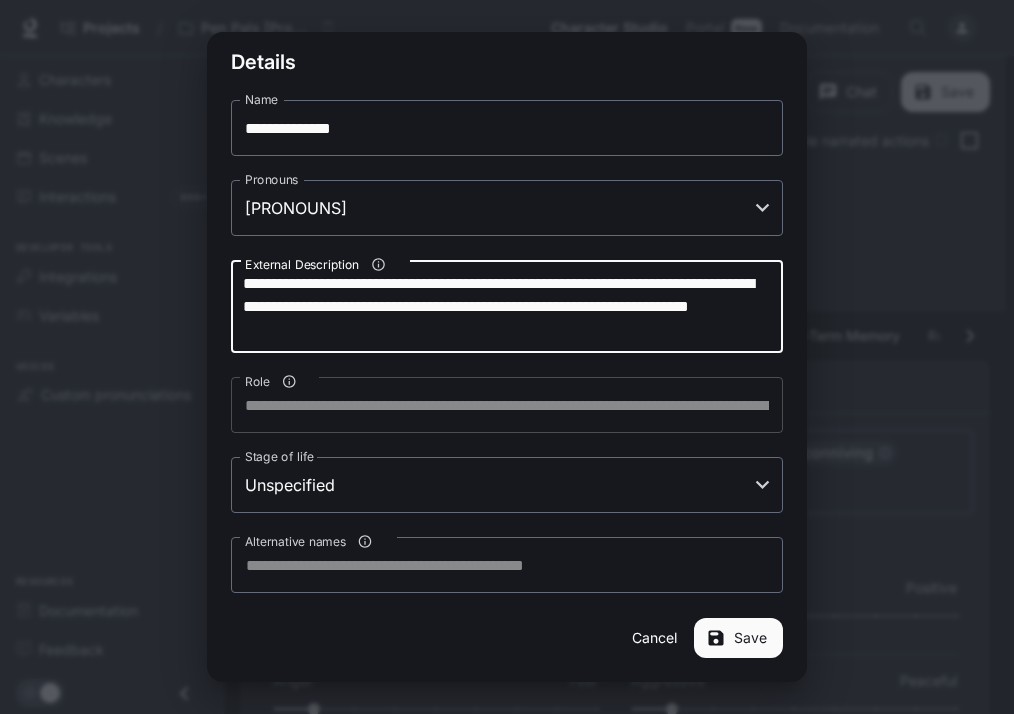type on "**********" 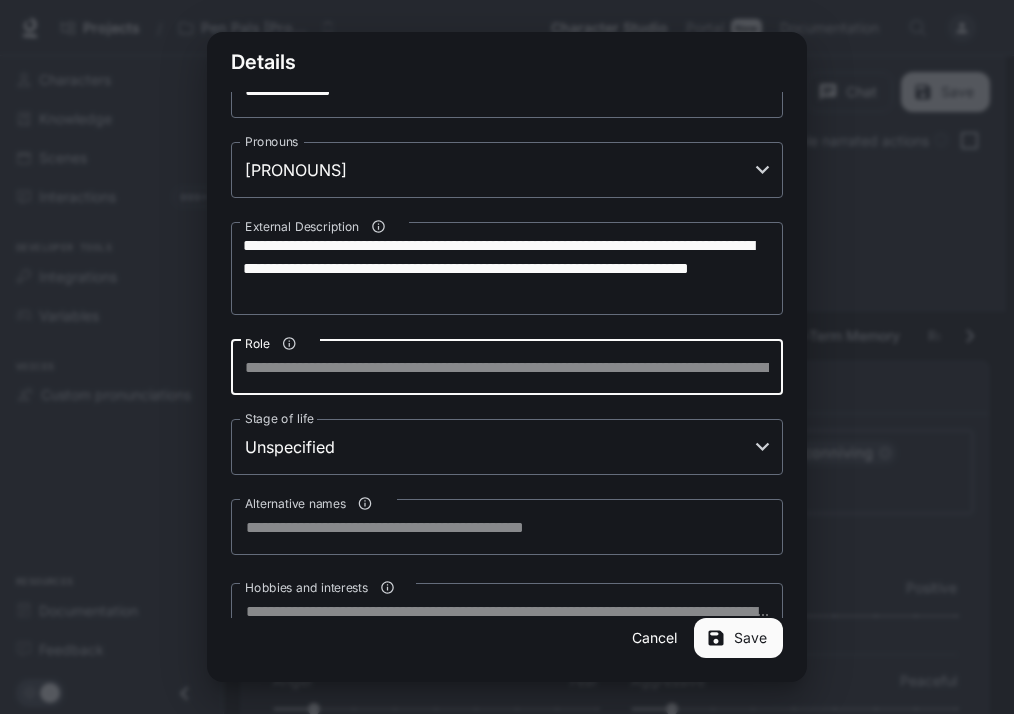 scroll, scrollTop: 44, scrollLeft: 0, axis: vertical 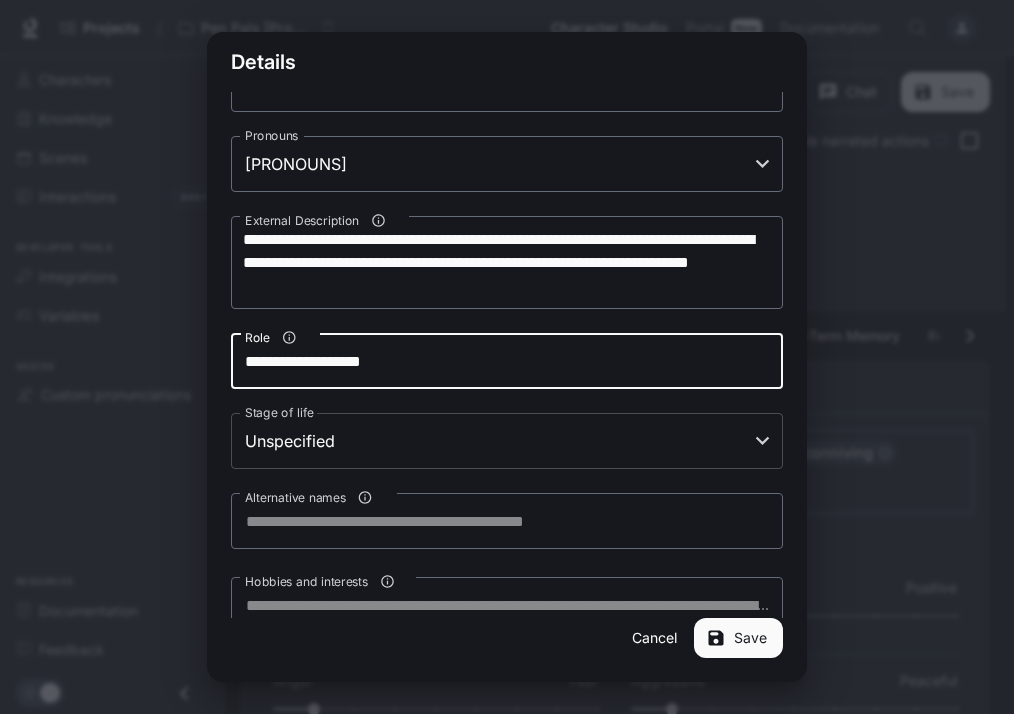 type on "**********" 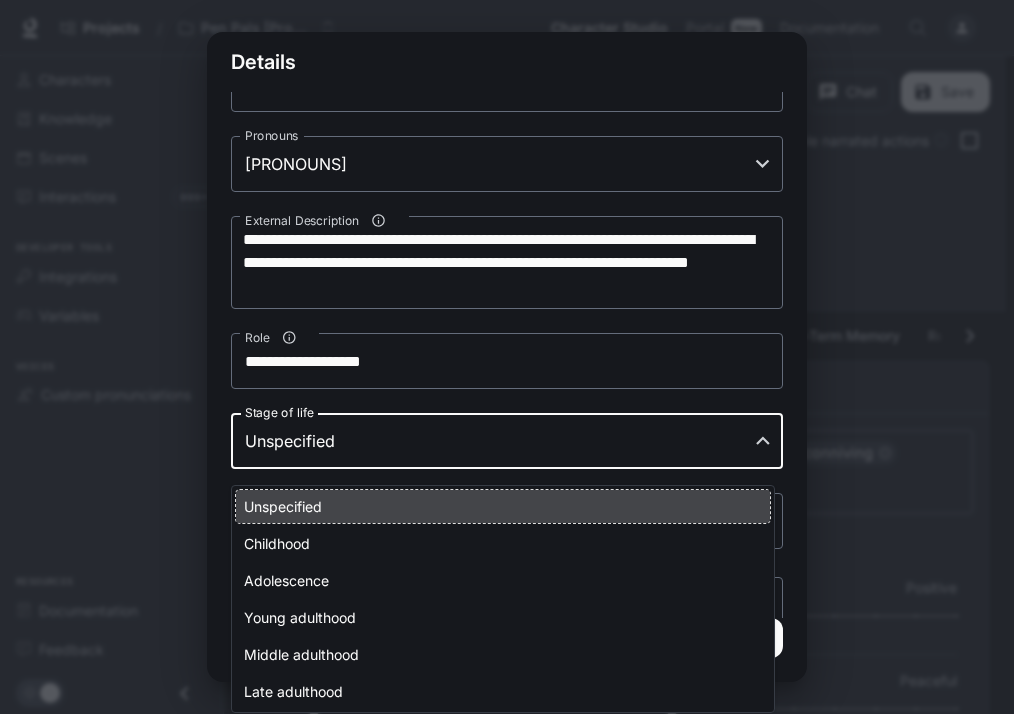 click on "Edit [FIRST] [LAST] Edit Details Chat Save Enable narrated actions Enable narrated actions Pronouns he/him/his Alternate names - Age Unspecified Basic Advanced Personality Knowledge & Cognition Goals Scenes Safety Long-Term Memory Relationships Reasoning Model & Prompt Personality Character traits aggressive  ruthless merciless  cold  calculating  conniving Character traits Mood Sadness Joy Anger Fear Disgust Trust Anticipation Surprise Static emotions Dynamic emotions 1 Personality Negative Positive Aggressive Peaceful Cautious Open Introvert Extravert Insecure Confident Personality  tutorial Personality  docs Knowledge & Cognition Knowledge President of Russia Putin Knowledge Add knowledge Knowledge Filters" at bounding box center (507, 2992) 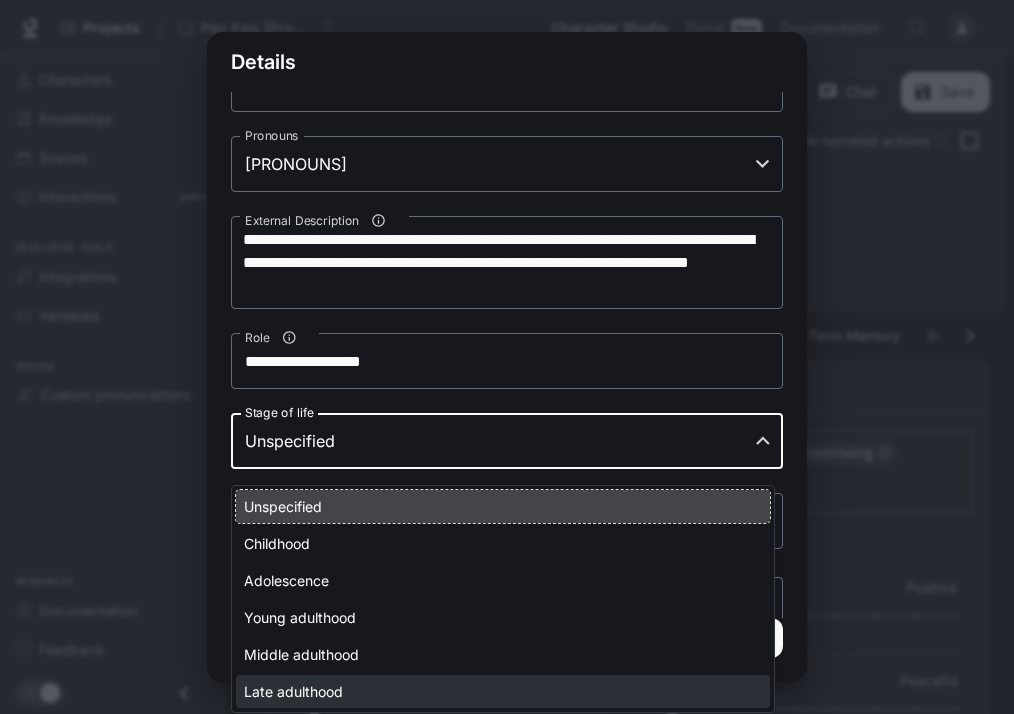 click on "Late adulthood" at bounding box center [503, 691] 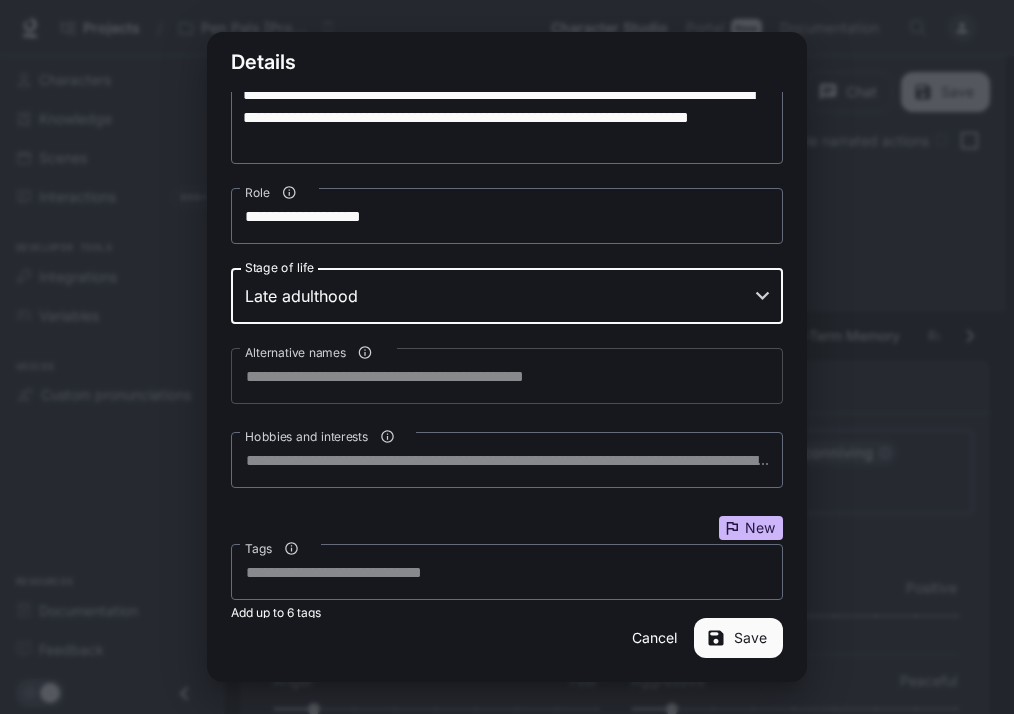 scroll, scrollTop: 213, scrollLeft: 0, axis: vertical 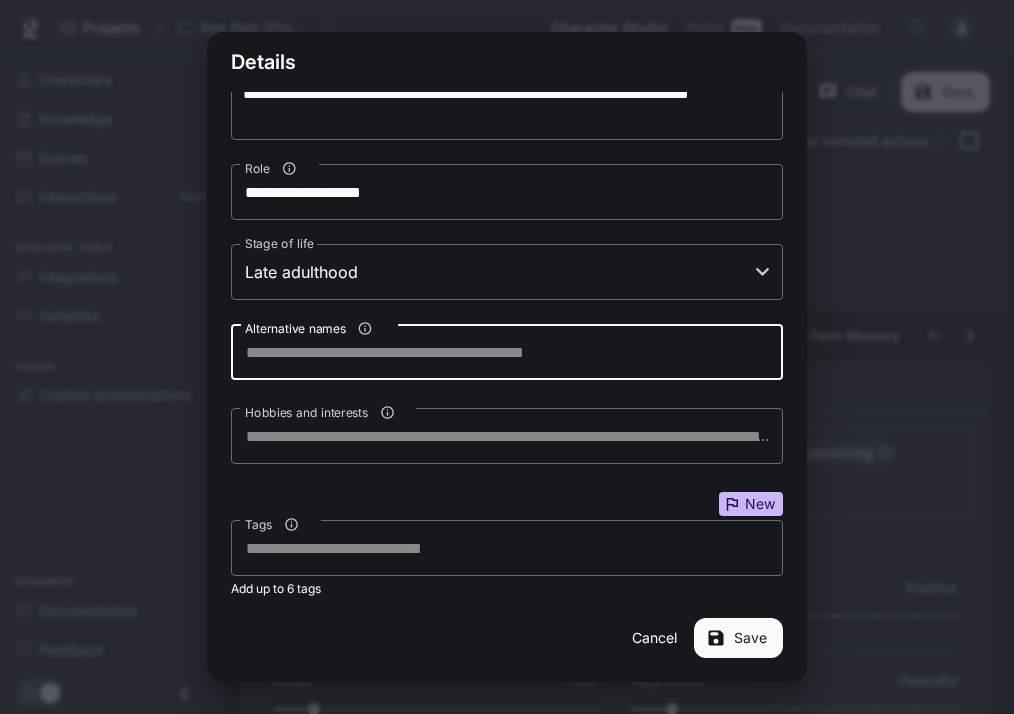 click on "Alternative names" at bounding box center [507, 352] 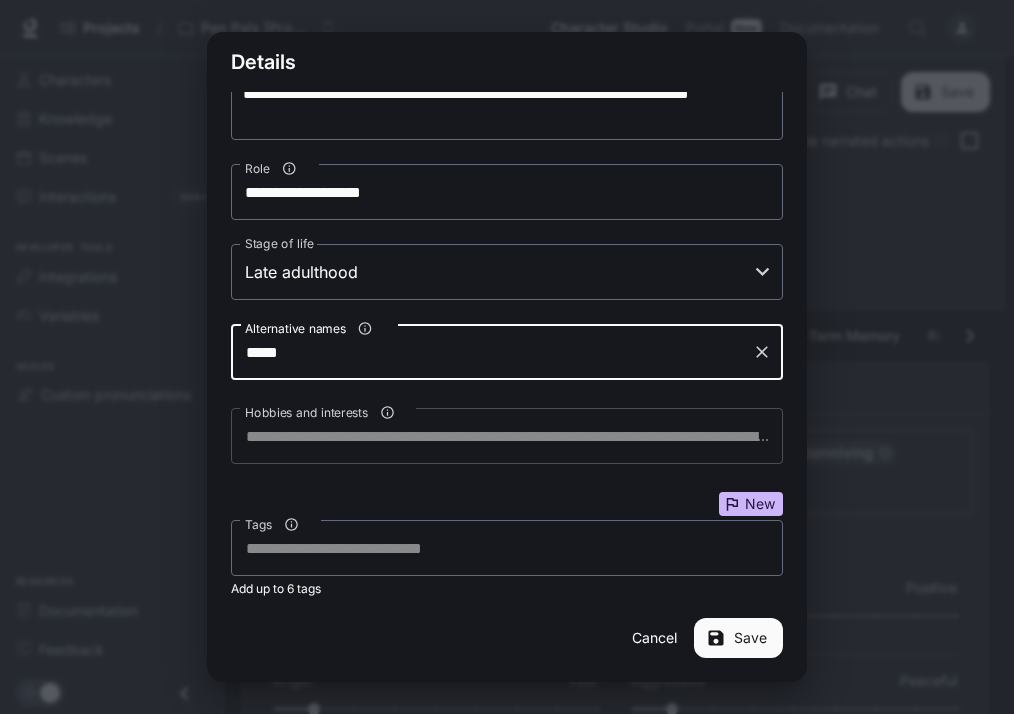 type on "*****" 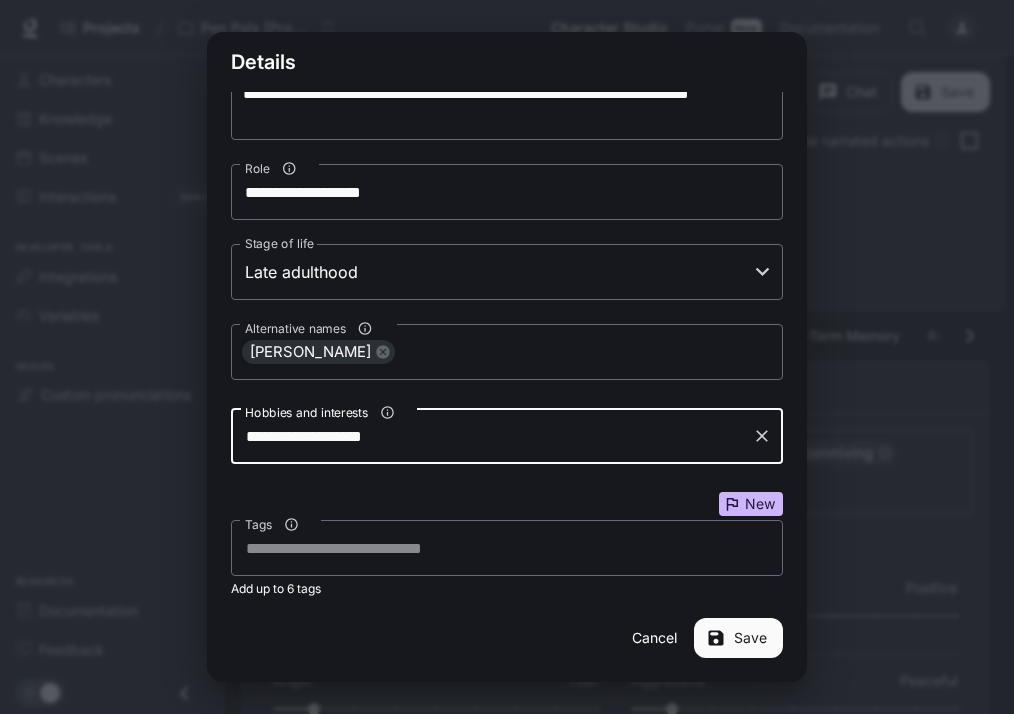 type on "**********" 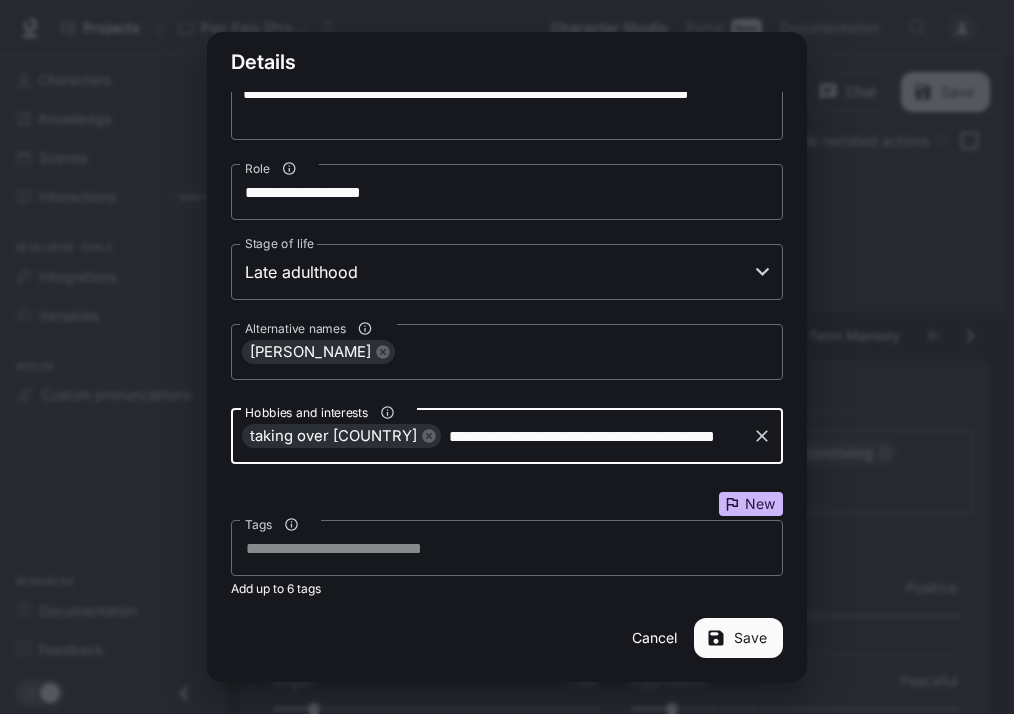 scroll, scrollTop: 0, scrollLeft: 17, axis: horizontal 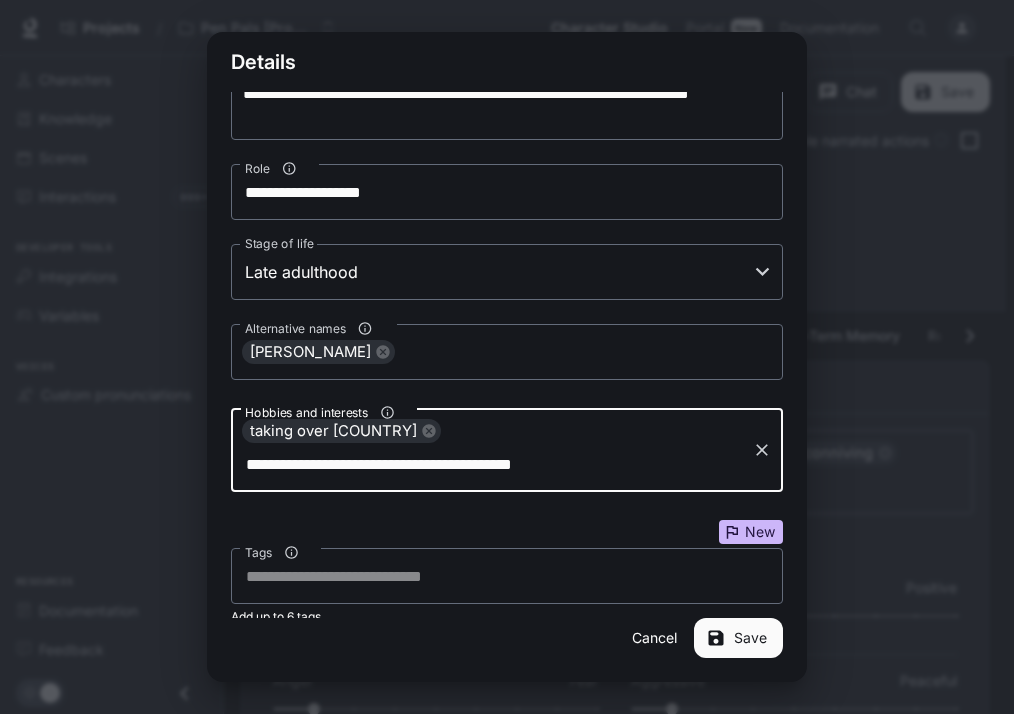 type on "**********" 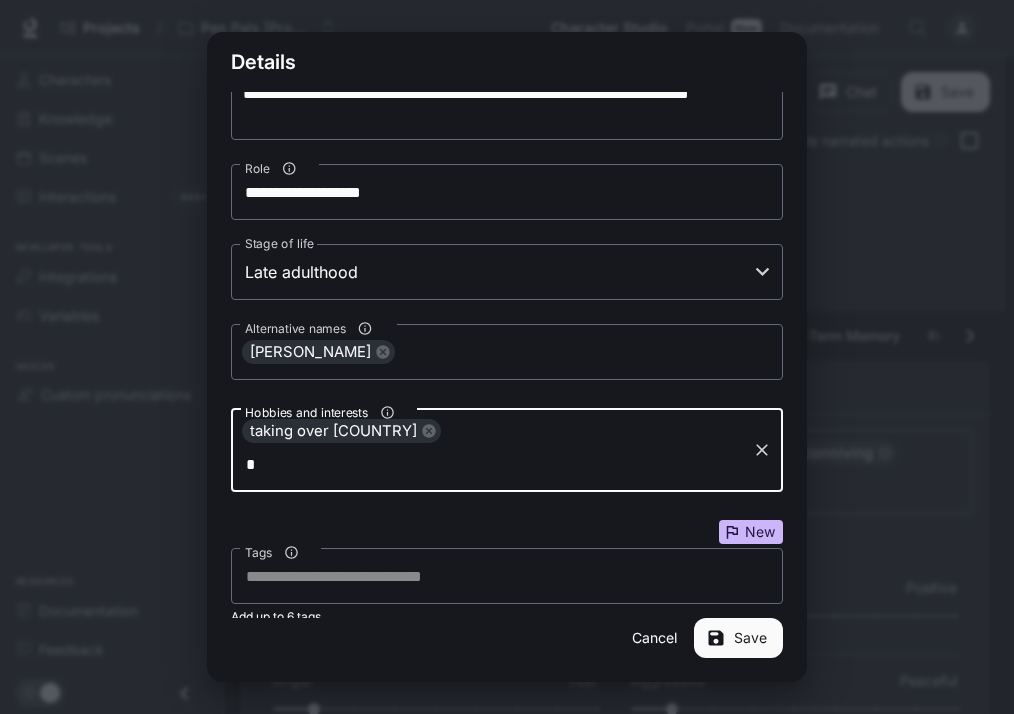 scroll, scrollTop: 0, scrollLeft: 0, axis: both 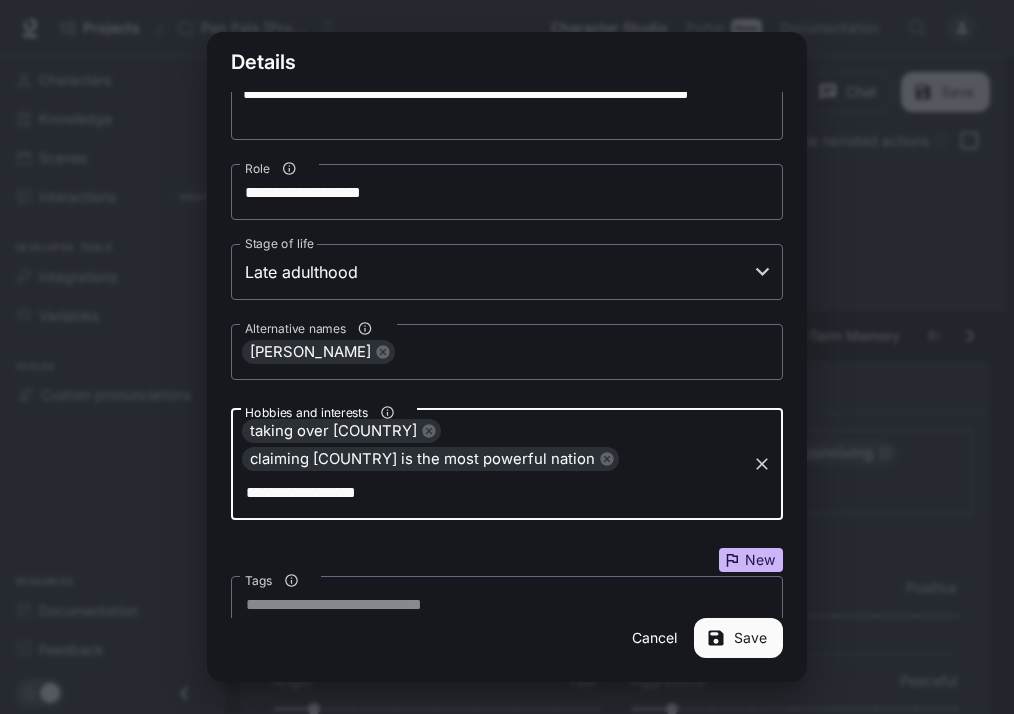 type on "**********" 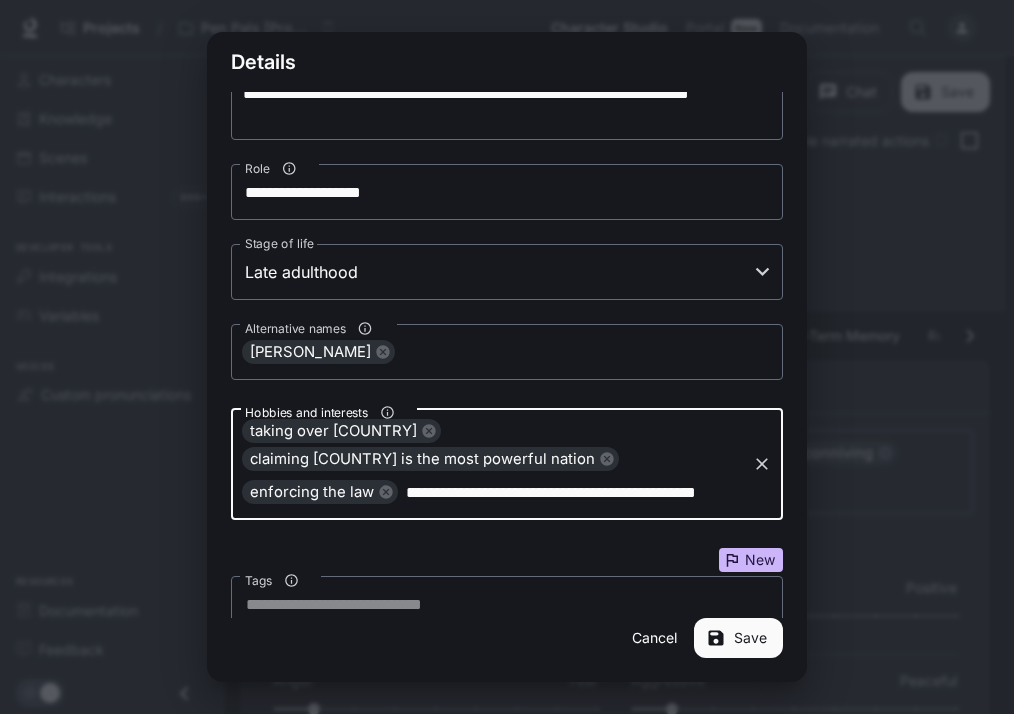 scroll, scrollTop: 0, scrollLeft: 51, axis: horizontal 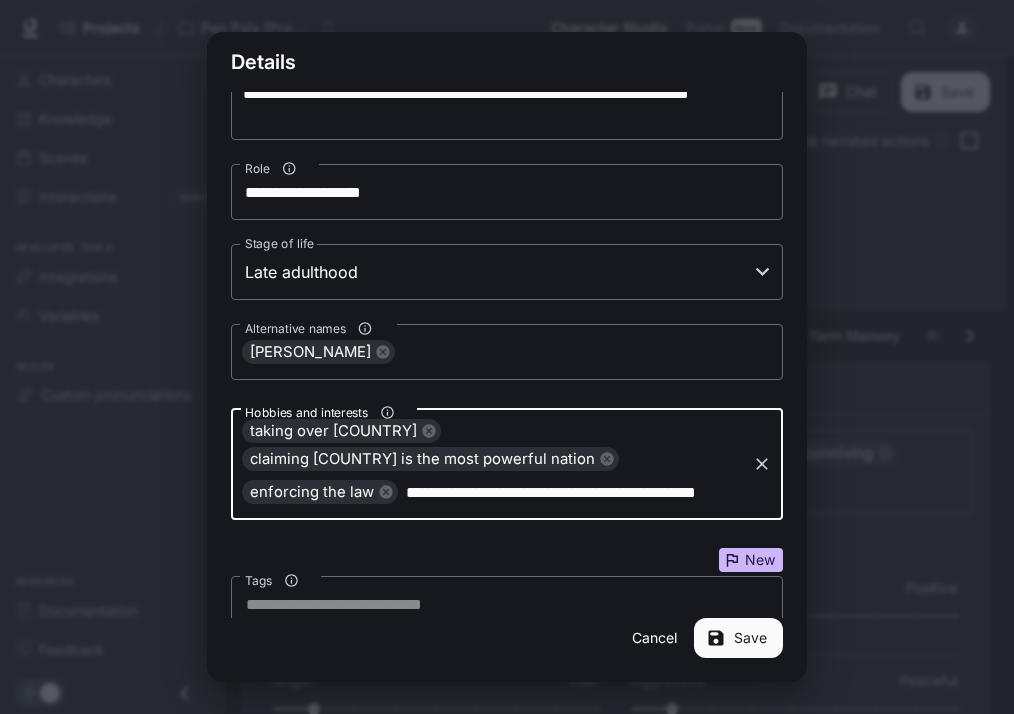 type on "**********" 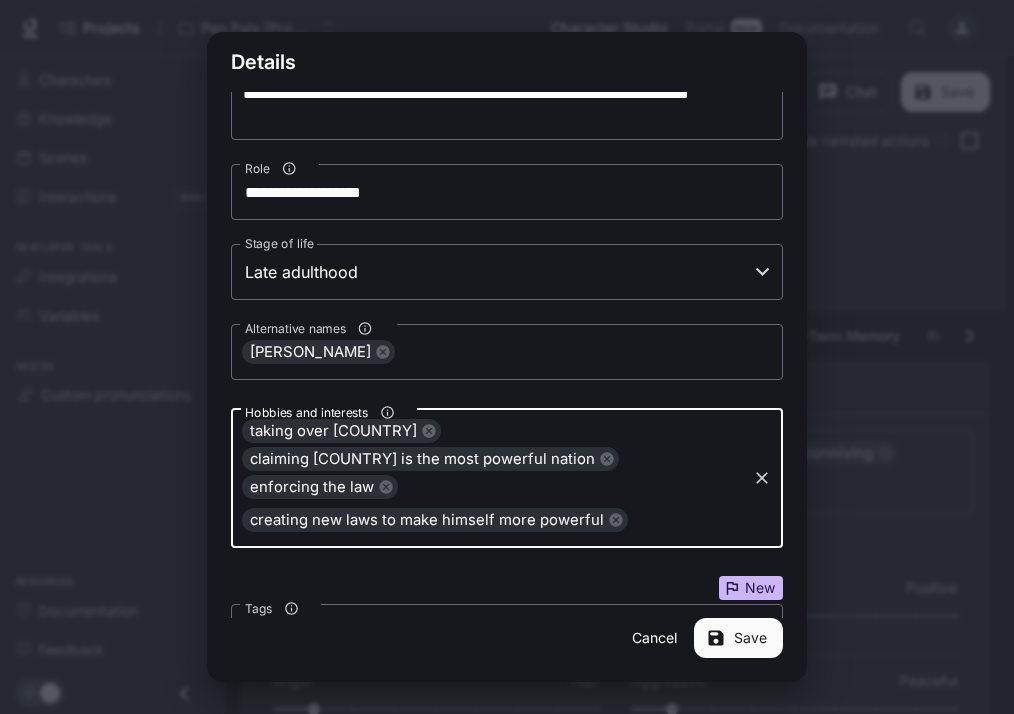 scroll, scrollTop: 0, scrollLeft: 0, axis: both 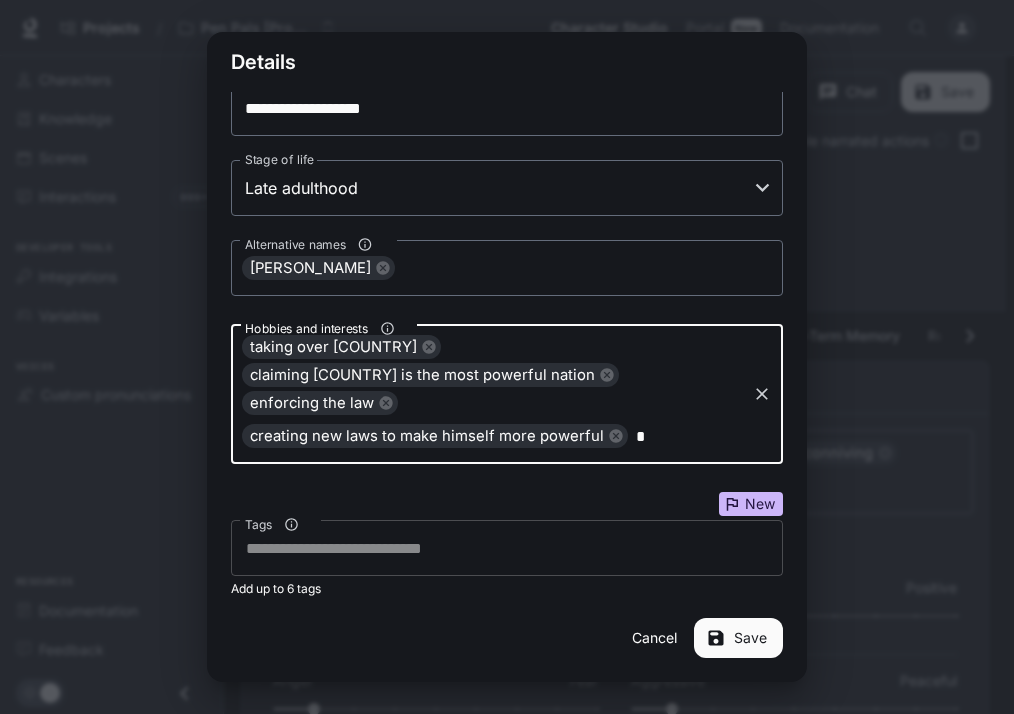 click on "Tags" at bounding box center [507, 548] 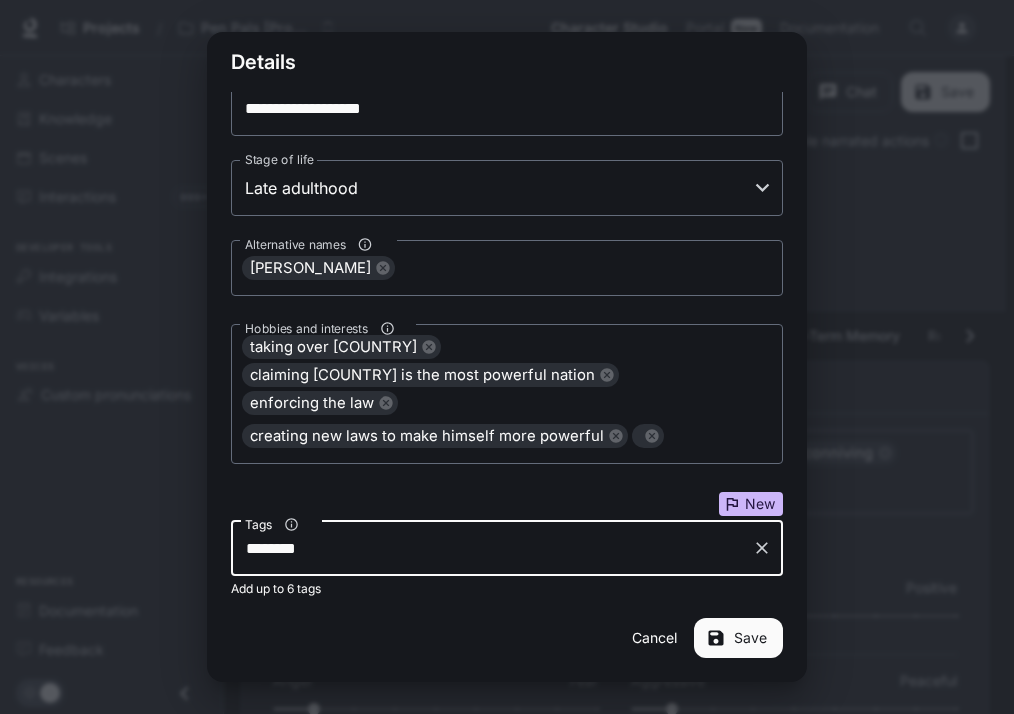 type on "********" 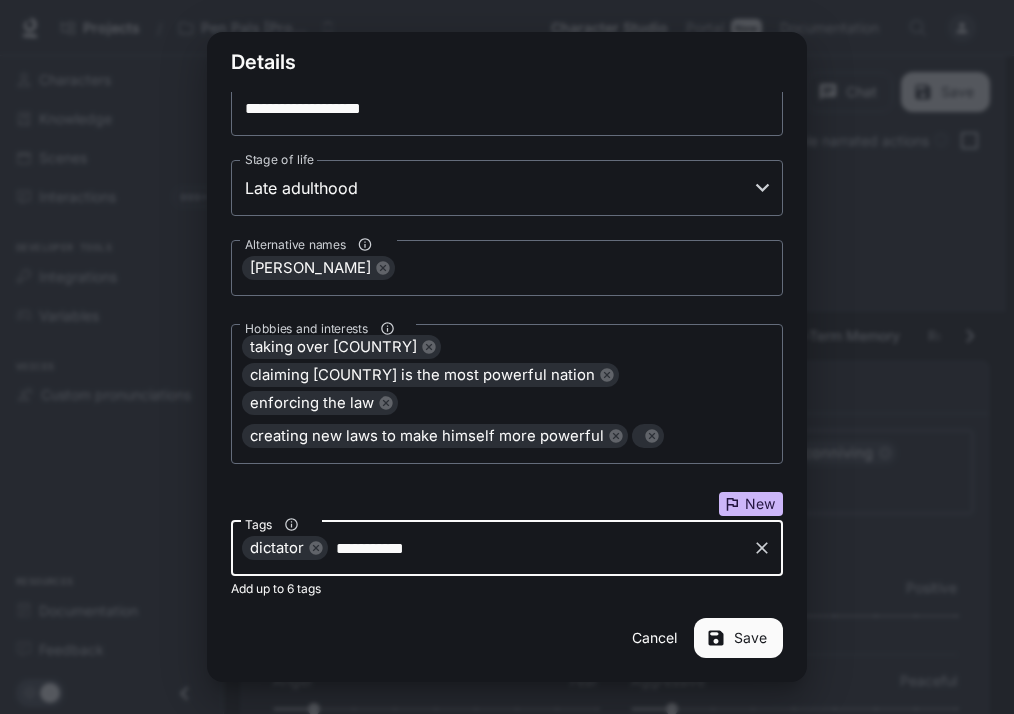 type on "**********" 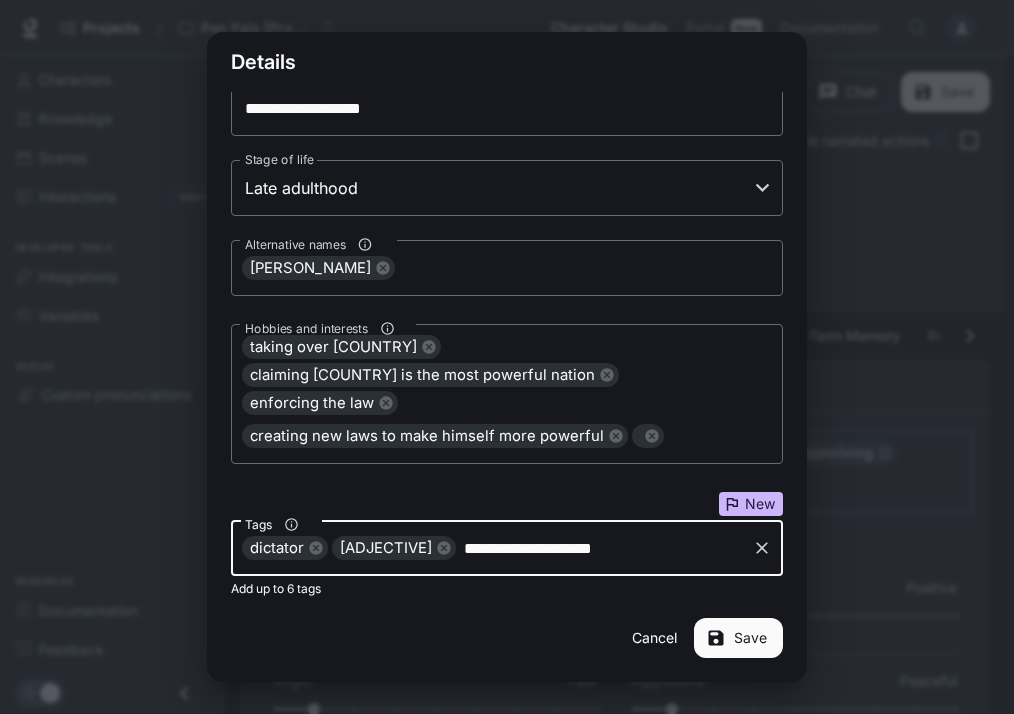 type on "**********" 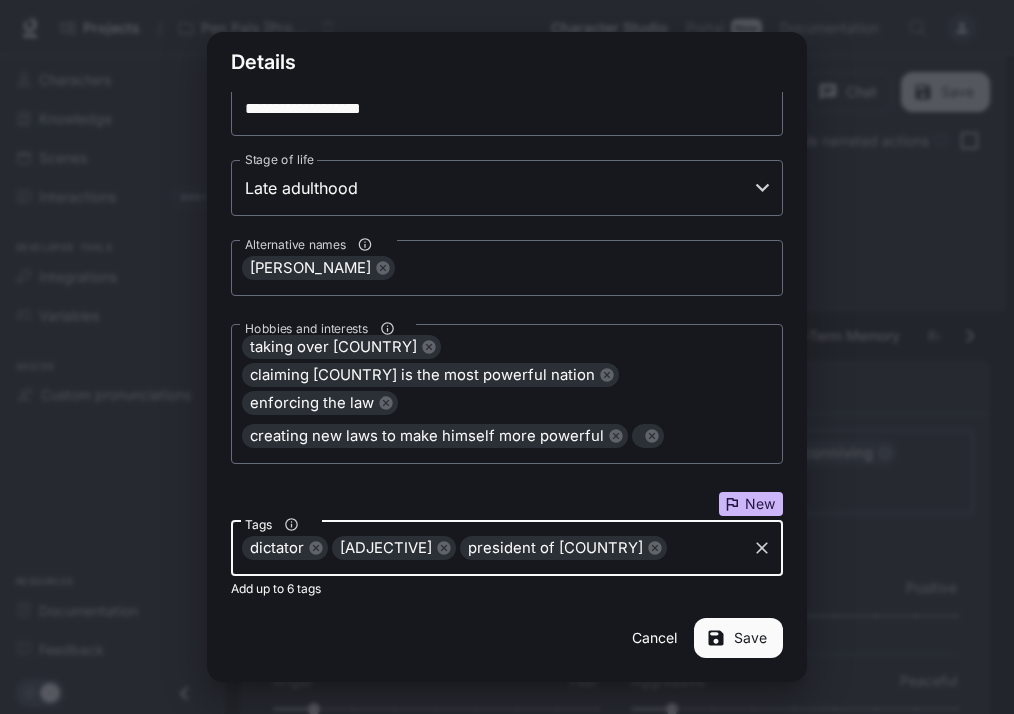 click at bounding box center [315, 547] 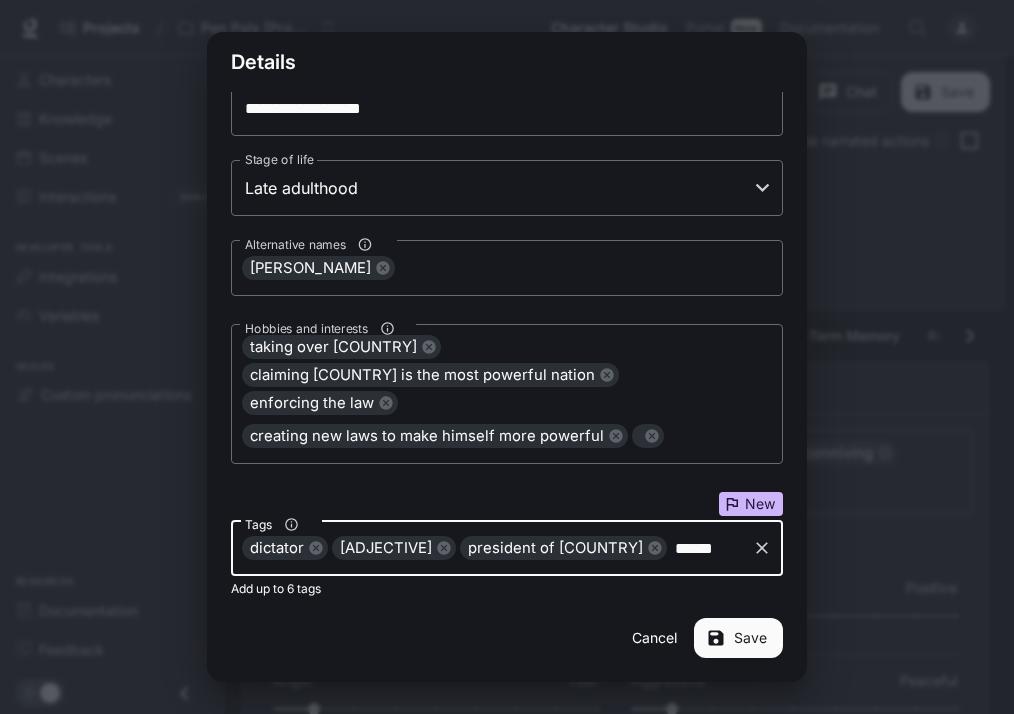 type on "*****" 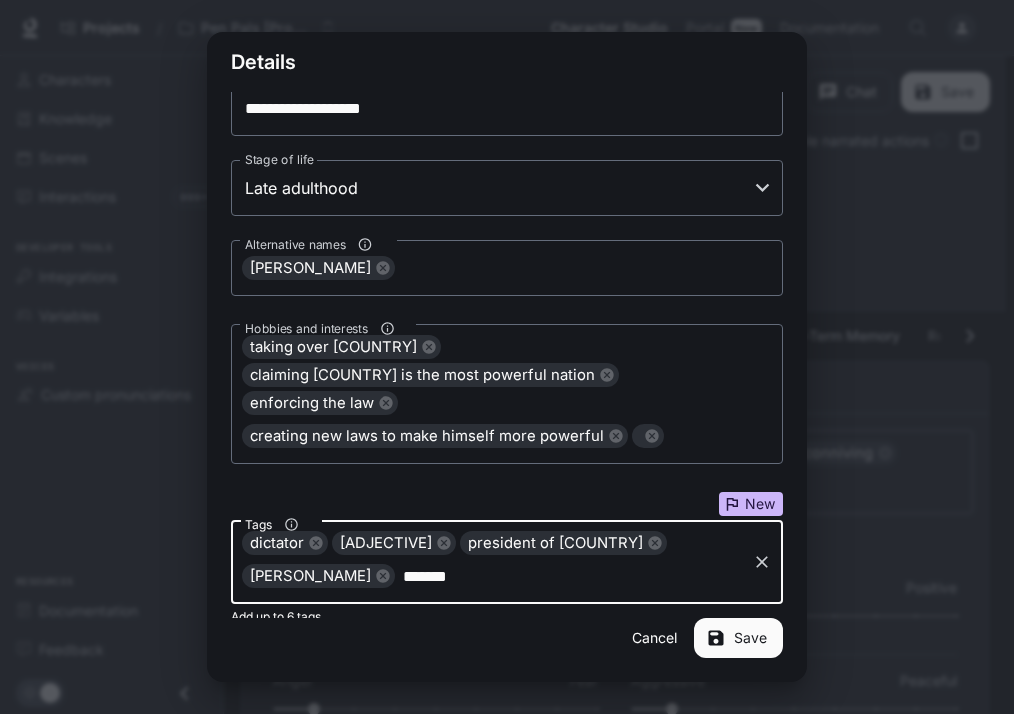 scroll, scrollTop: 0, scrollLeft: 12, axis: horizontal 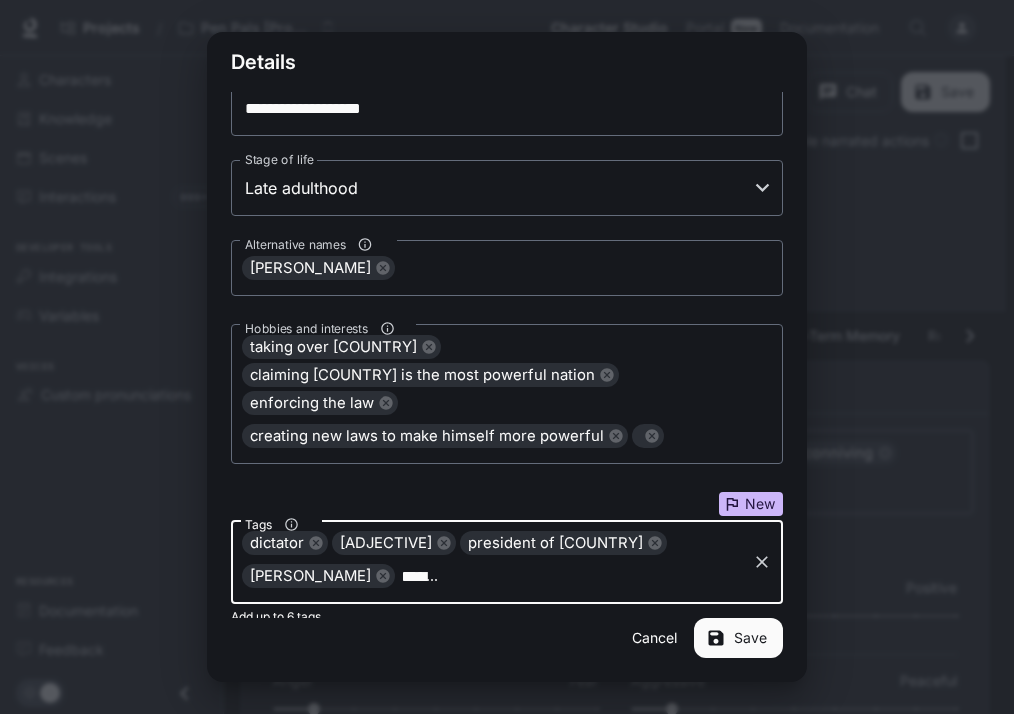 type on "******" 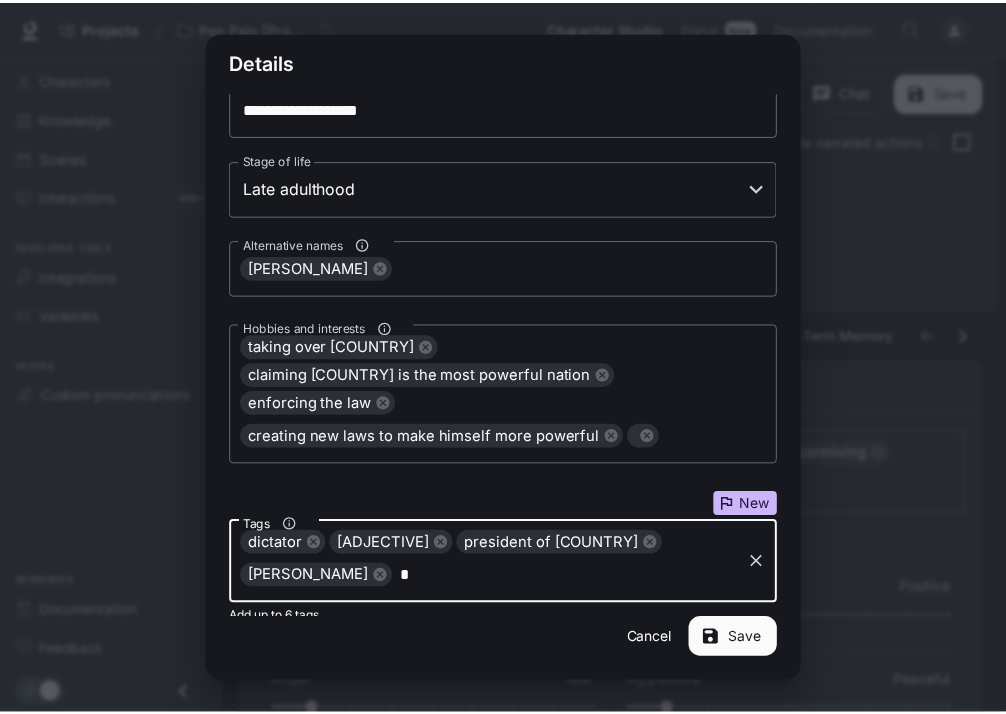 scroll, scrollTop: 0, scrollLeft: 0, axis: both 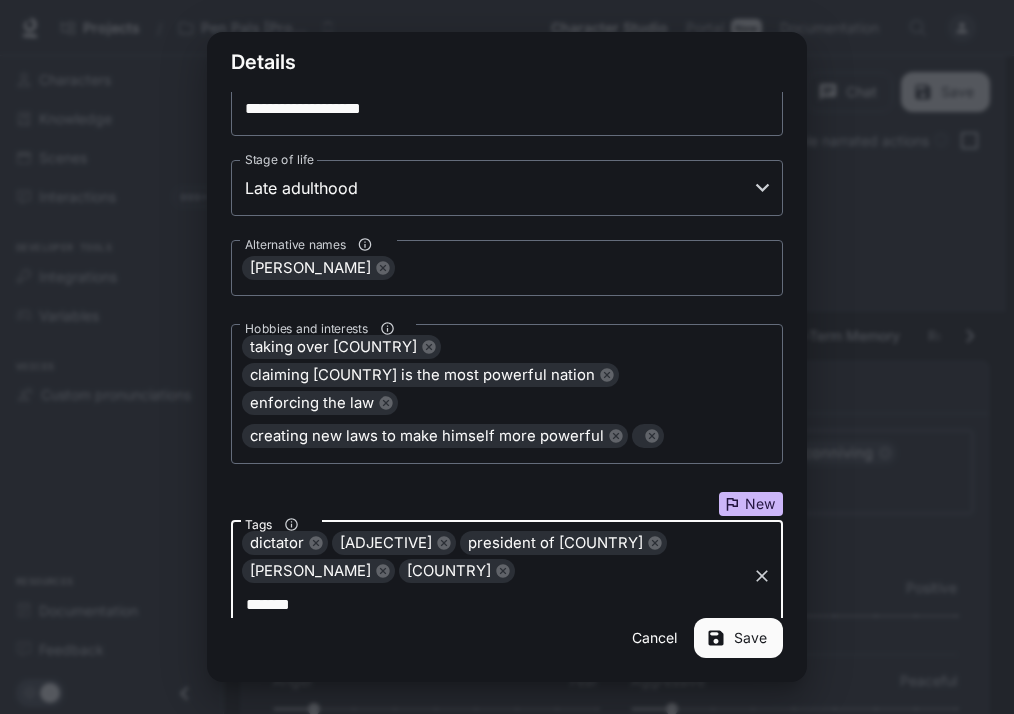 type on "******" 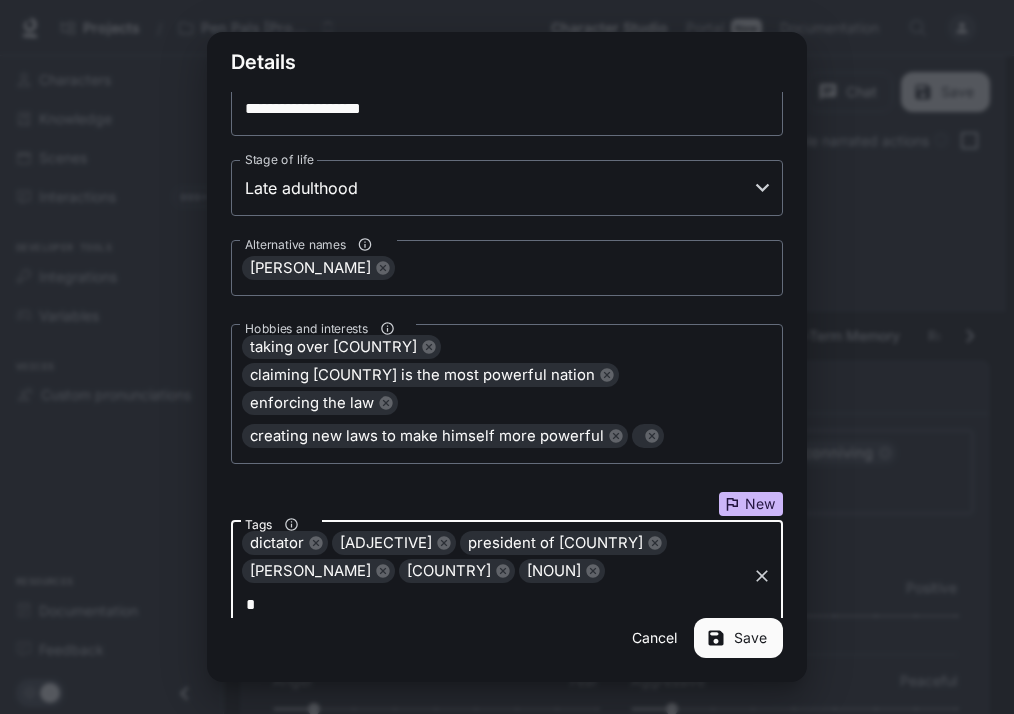 type 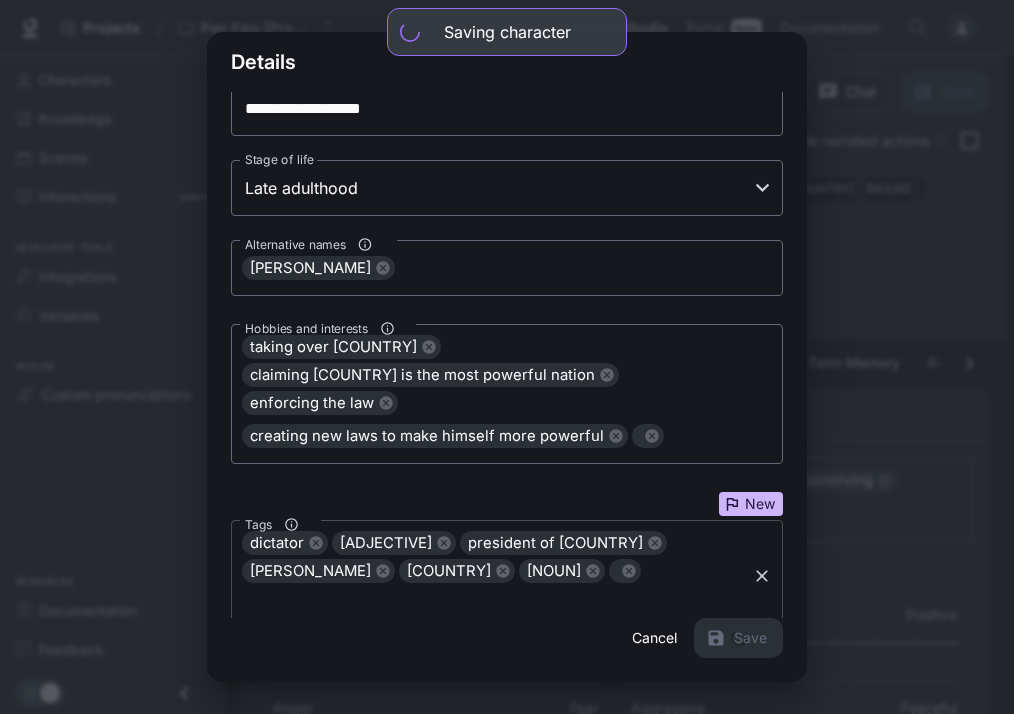 click at bounding box center [316, 543] 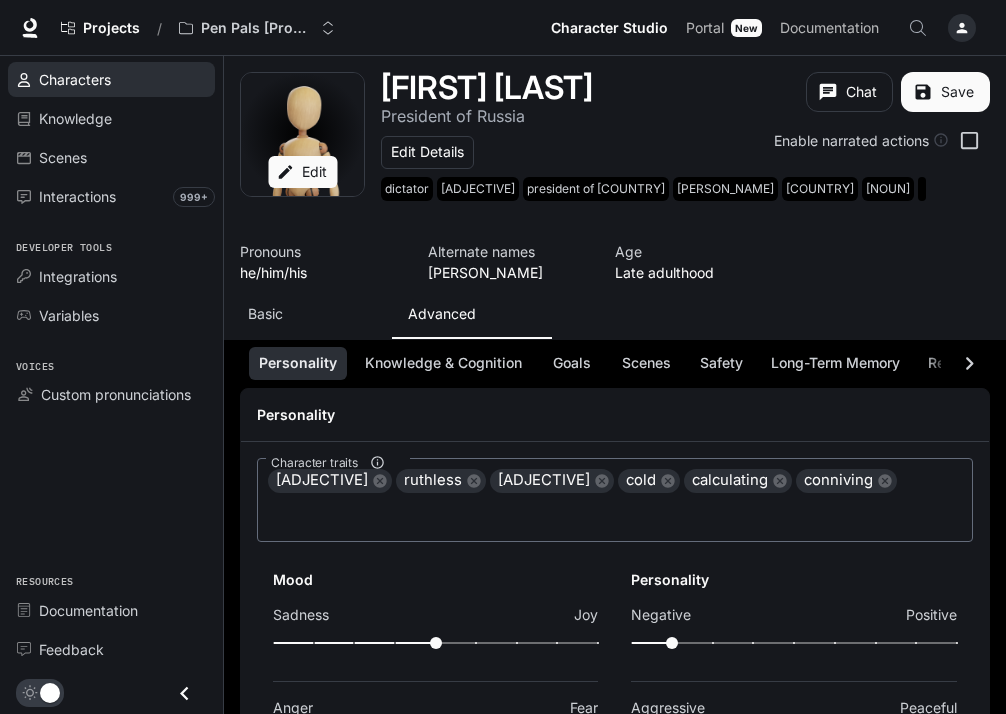 click on "Characters" at bounding box center [122, 79] 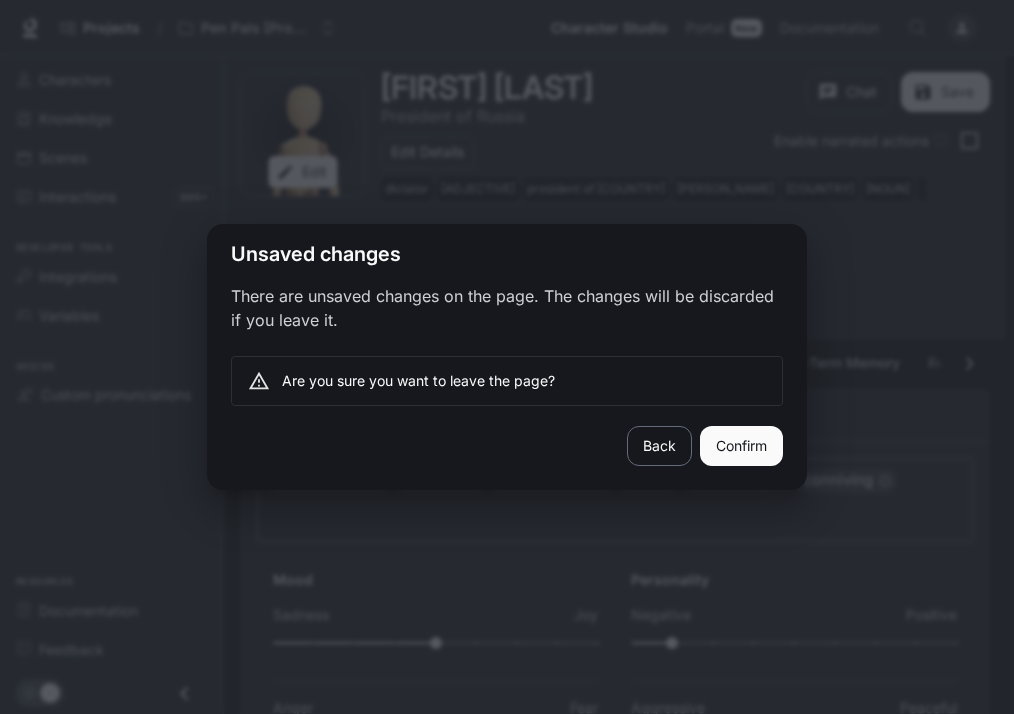 click on "Back" at bounding box center [659, 446] 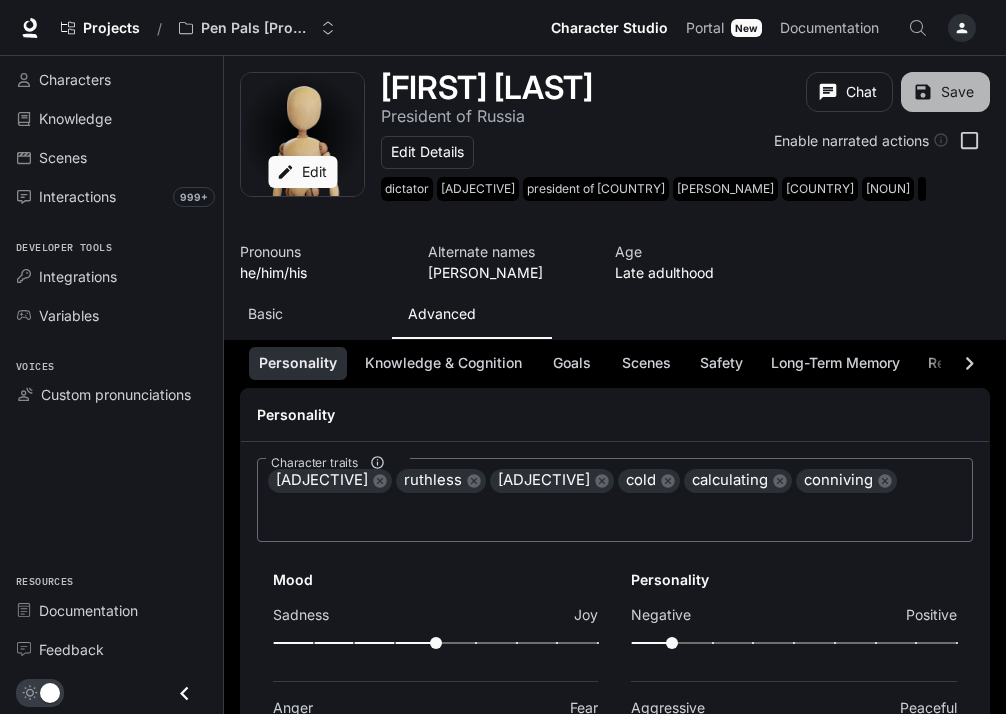 click on "Save" at bounding box center [945, 92] 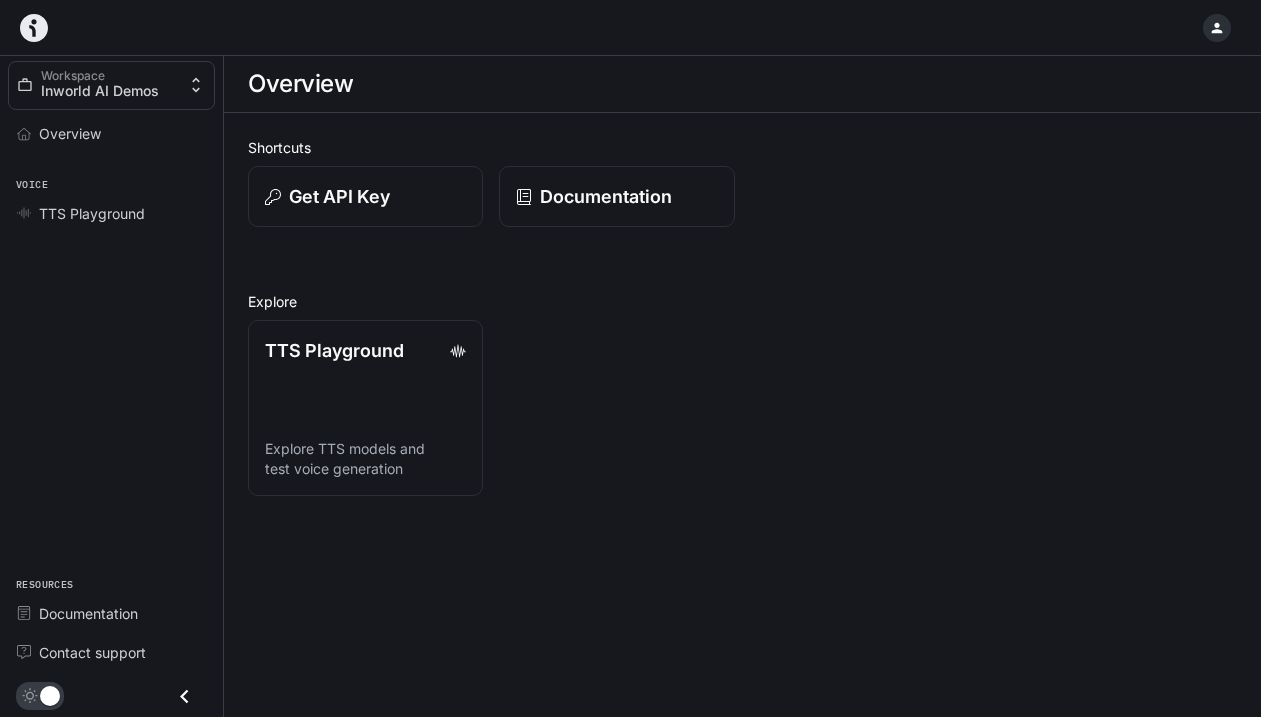 scroll, scrollTop: 0, scrollLeft: 0, axis: both 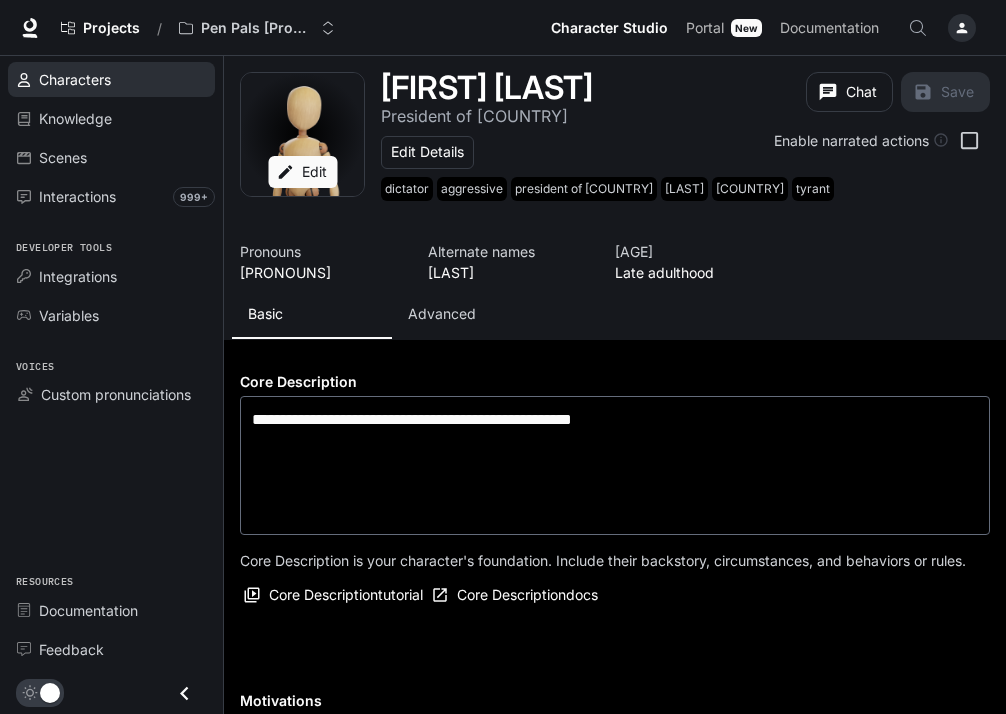 click on "Characters" at bounding box center (122, 79) 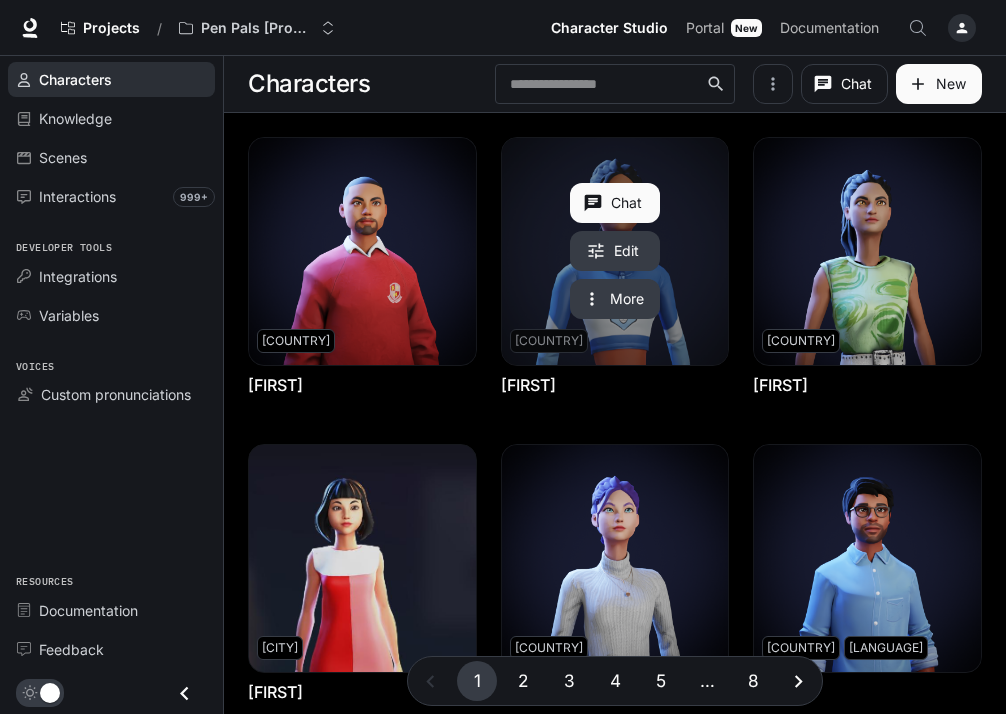 scroll, scrollTop: 733, scrollLeft: 0, axis: vertical 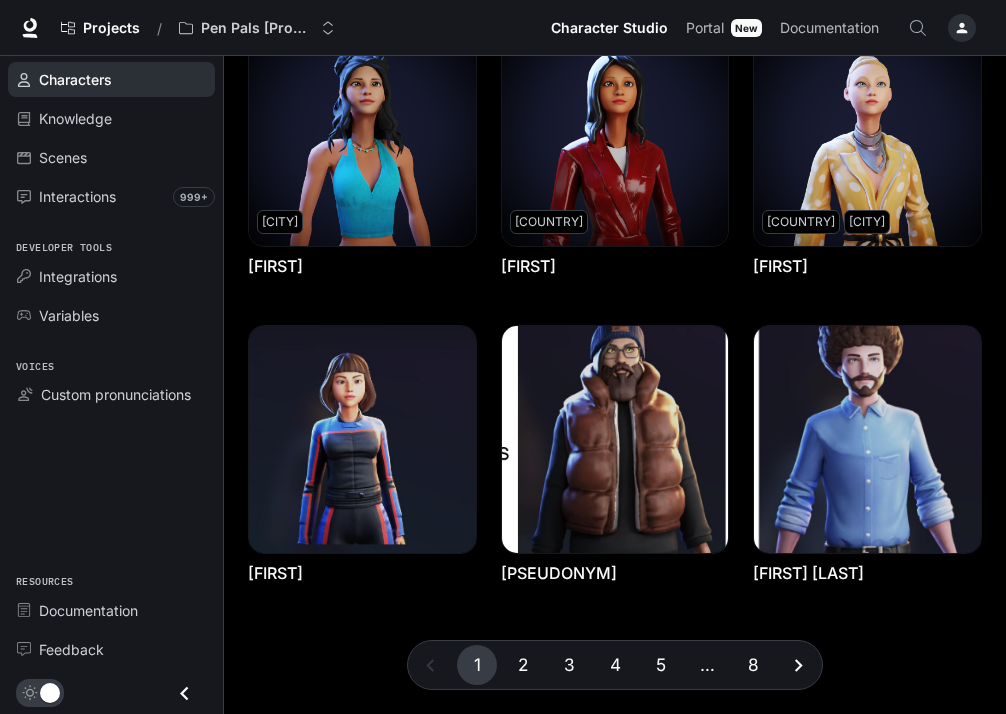 click on "5" at bounding box center (661, 665) 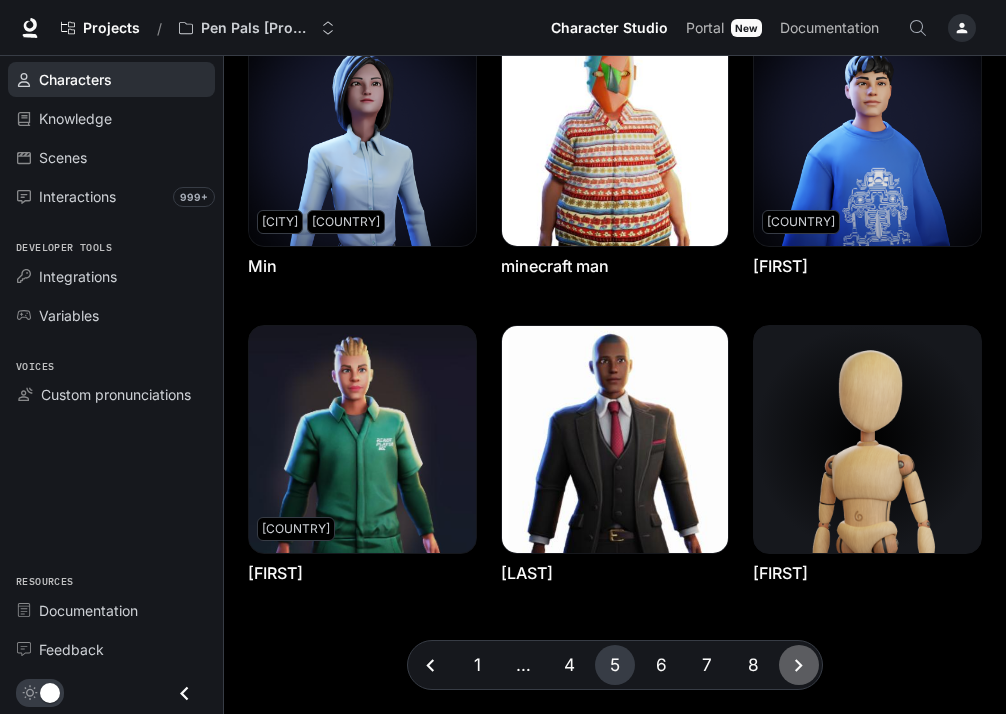 click at bounding box center (798, 665) 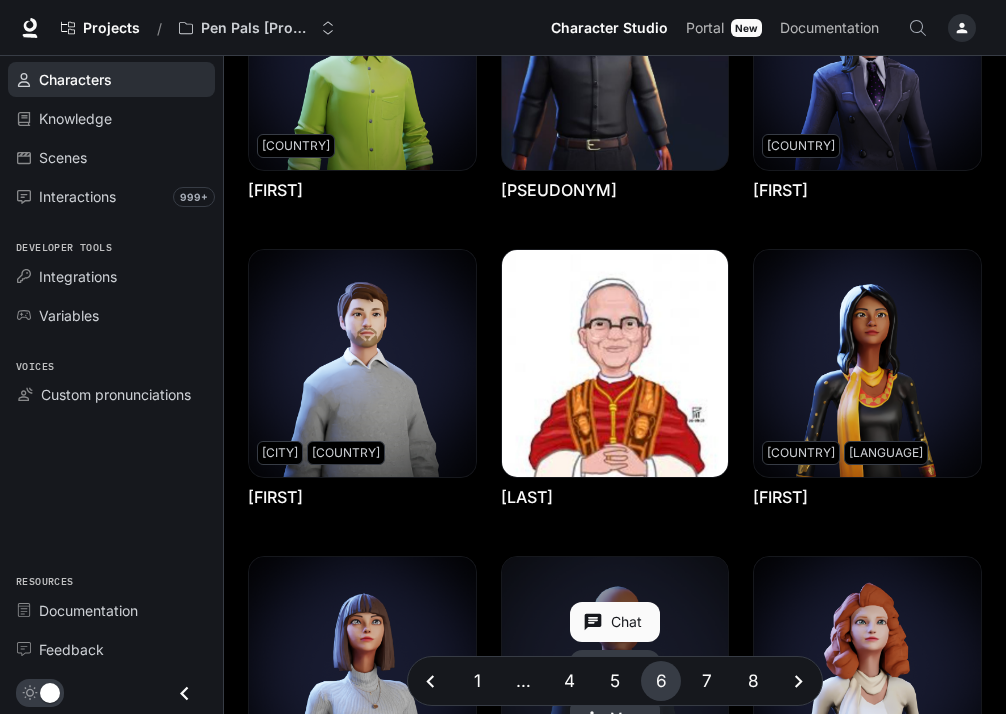 scroll, scrollTop: 612, scrollLeft: 0, axis: vertical 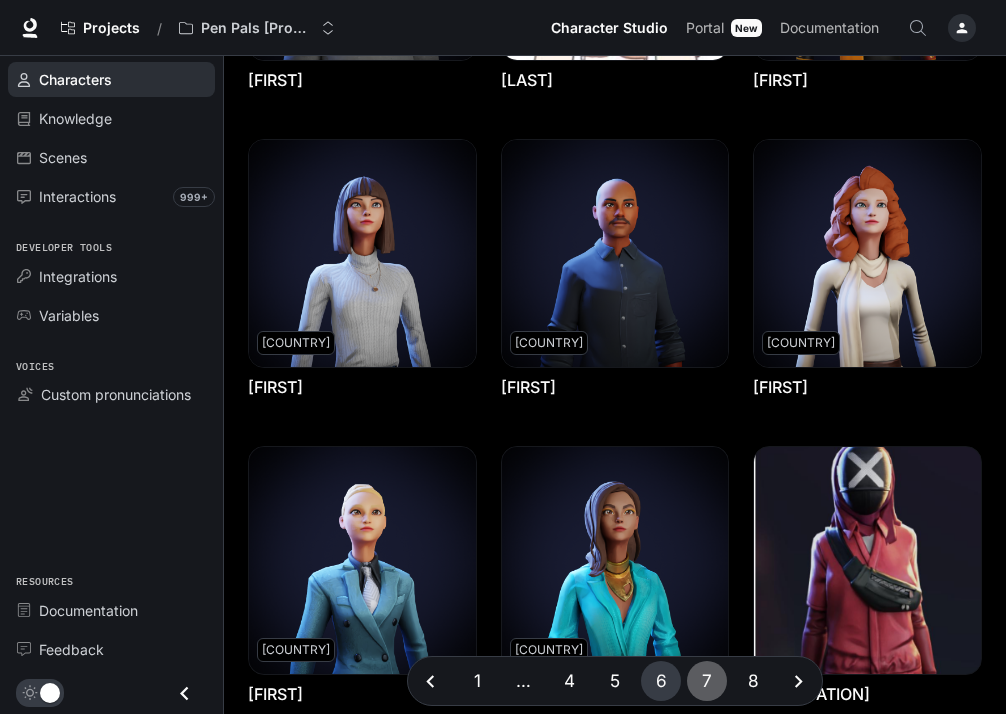 click on "7" at bounding box center (707, 681) 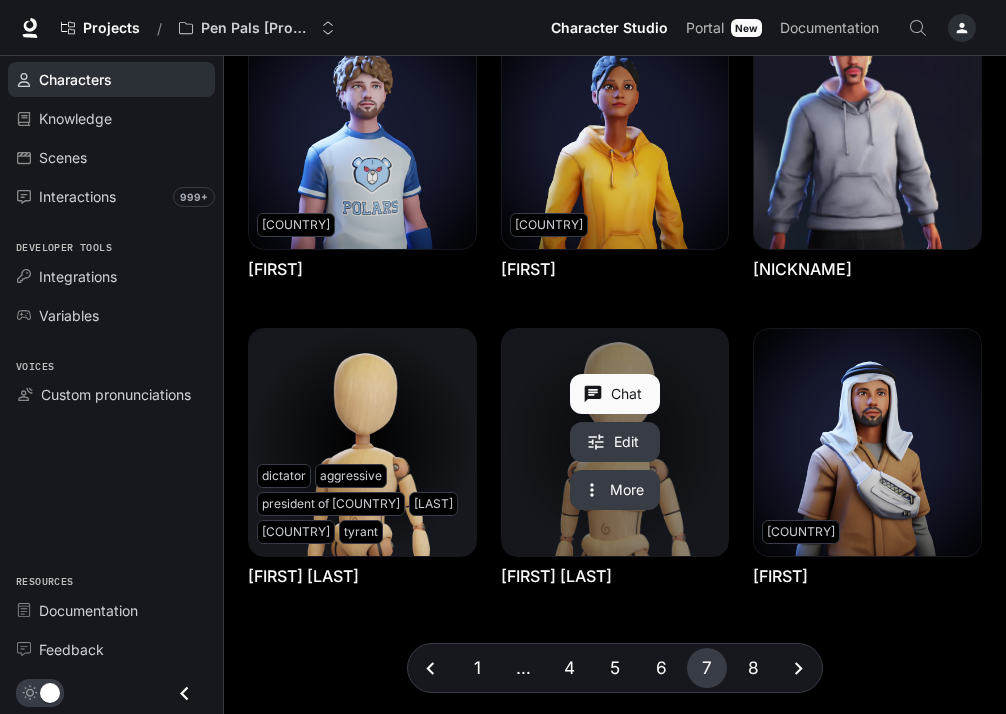 scroll, scrollTop: 733, scrollLeft: 0, axis: vertical 